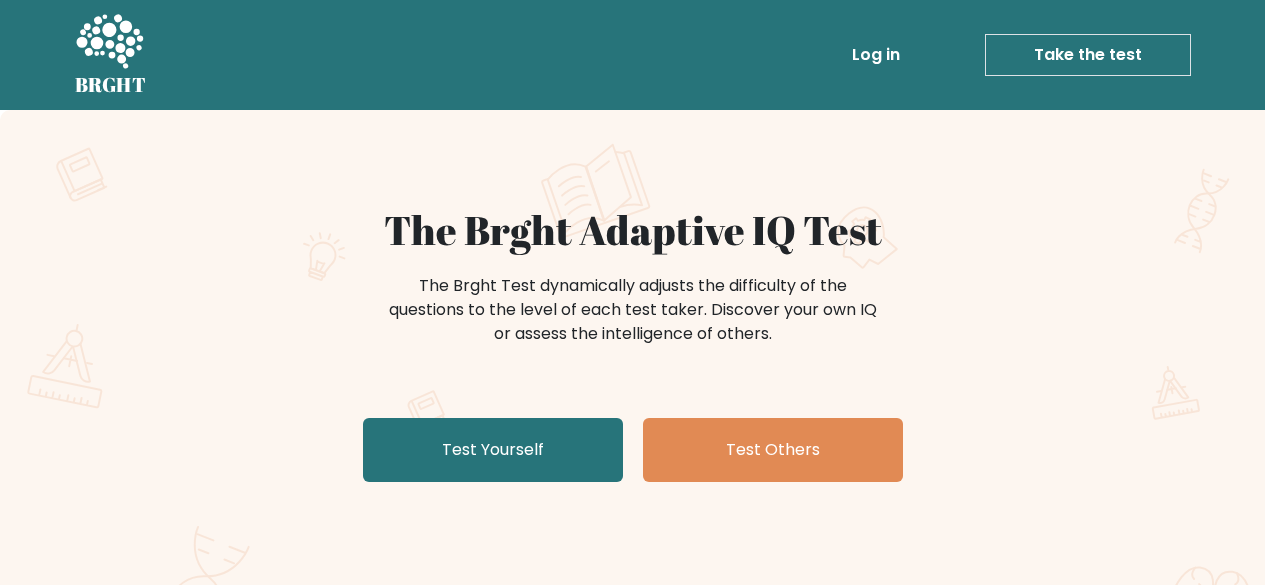 scroll, scrollTop: 0, scrollLeft: 0, axis: both 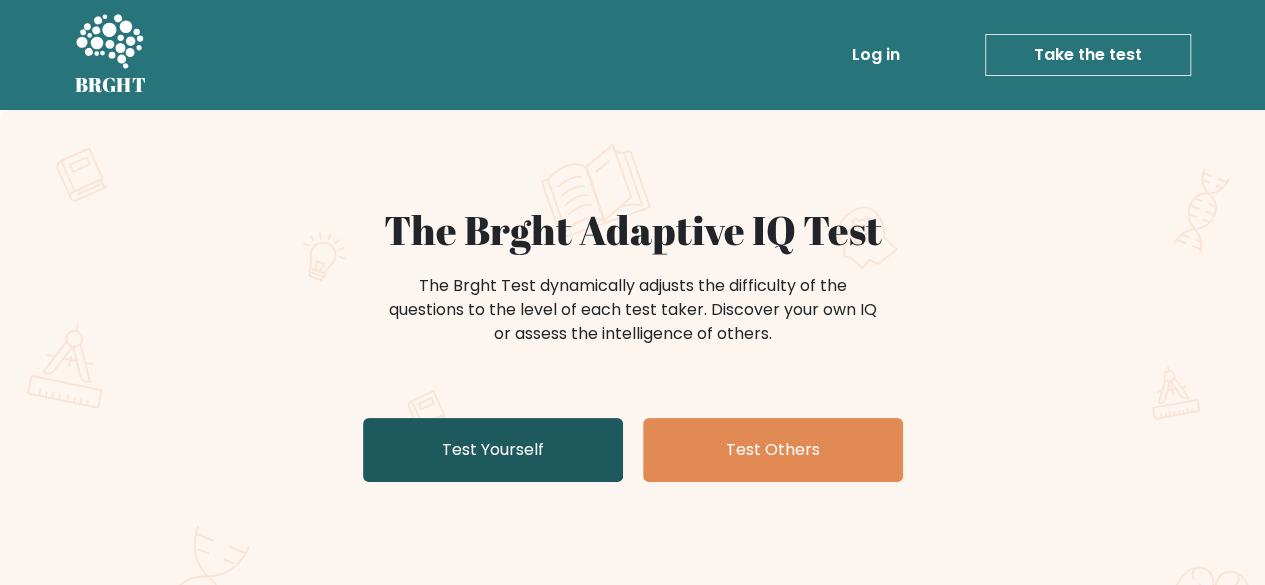 click on "Test Yourself" at bounding box center [493, 450] 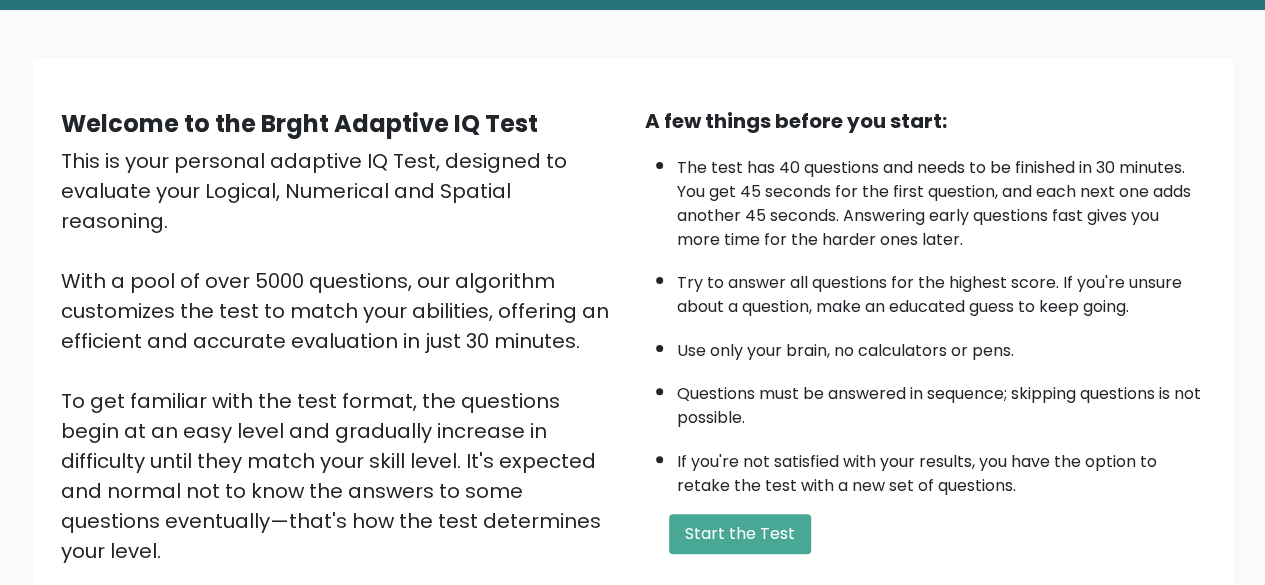 scroll, scrollTop: 200, scrollLeft: 0, axis: vertical 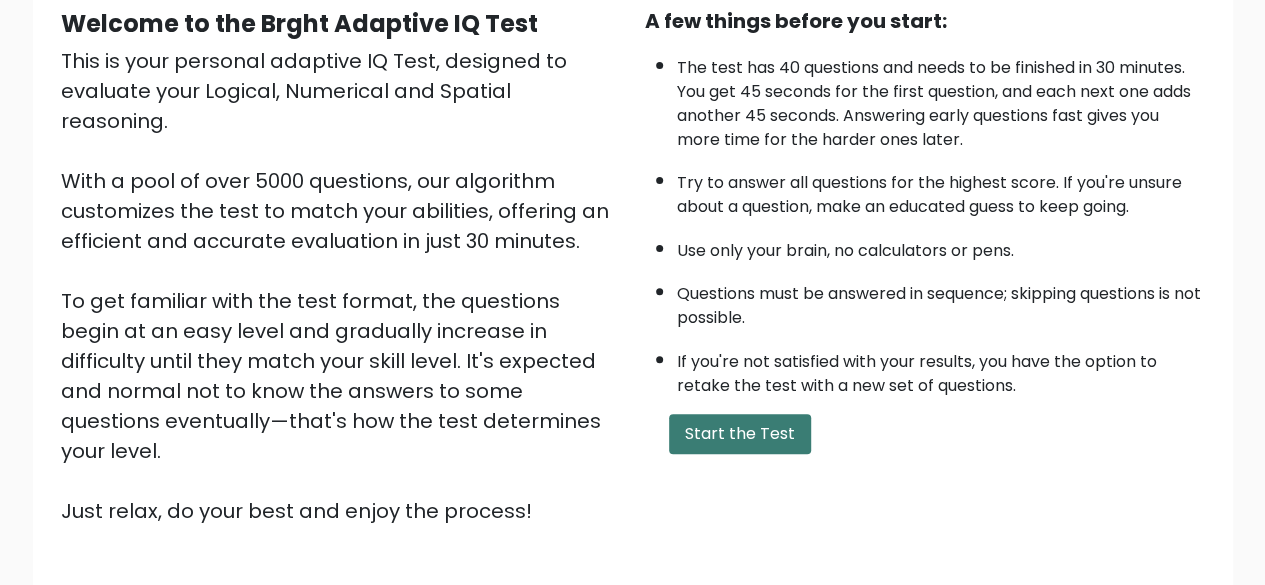 click on "Start the Test" at bounding box center [740, 434] 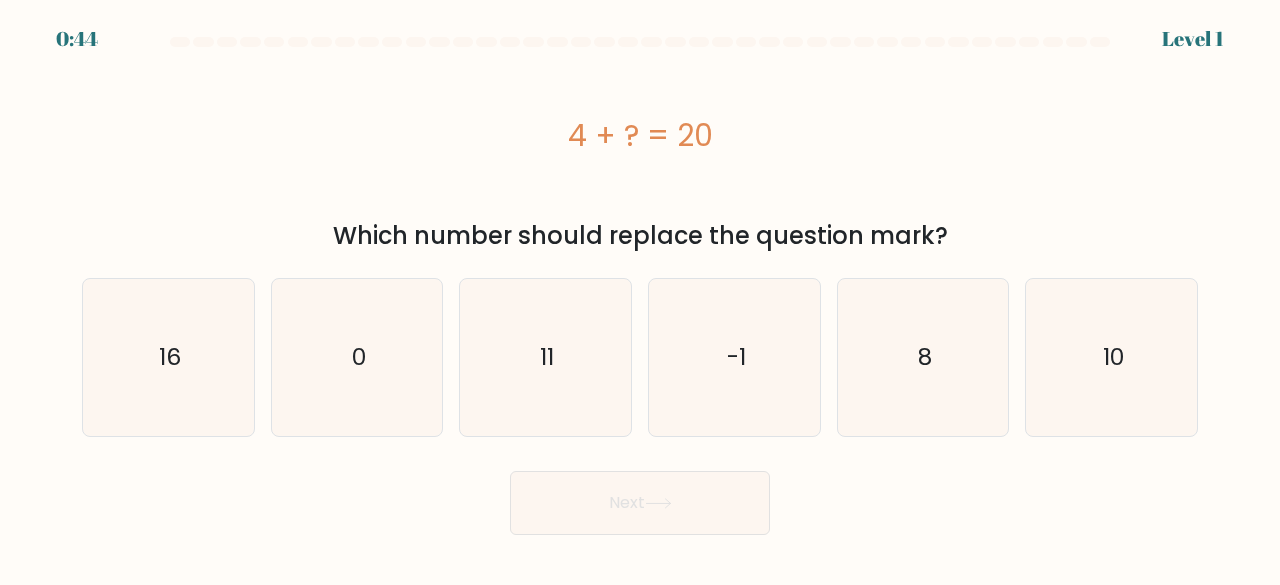 scroll, scrollTop: 0, scrollLeft: 0, axis: both 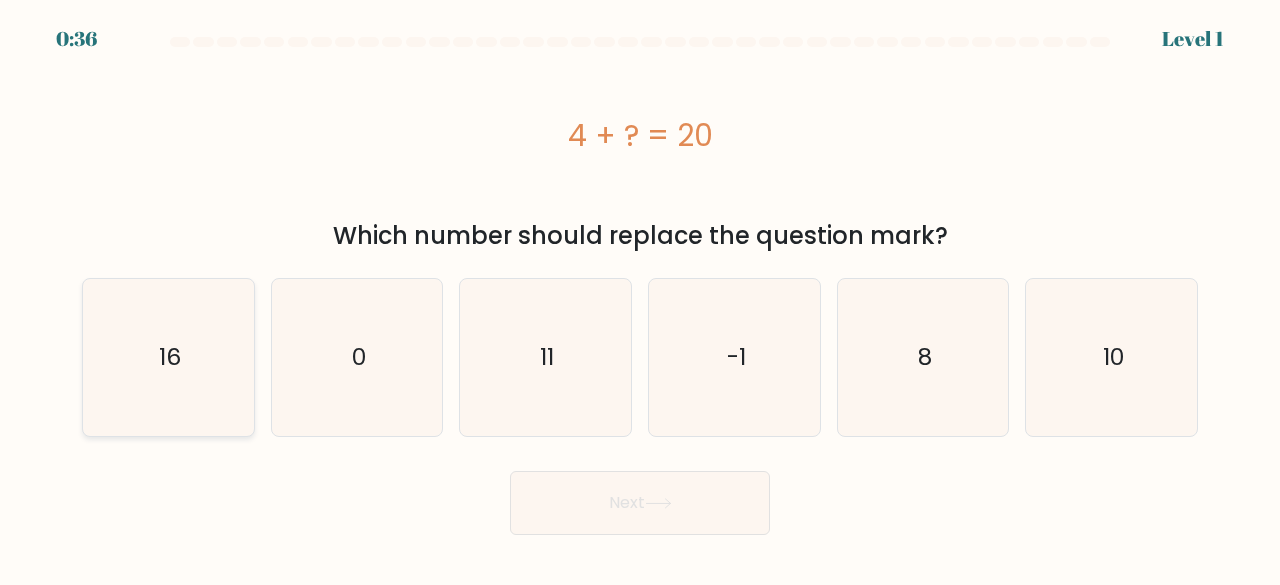 click on "16" 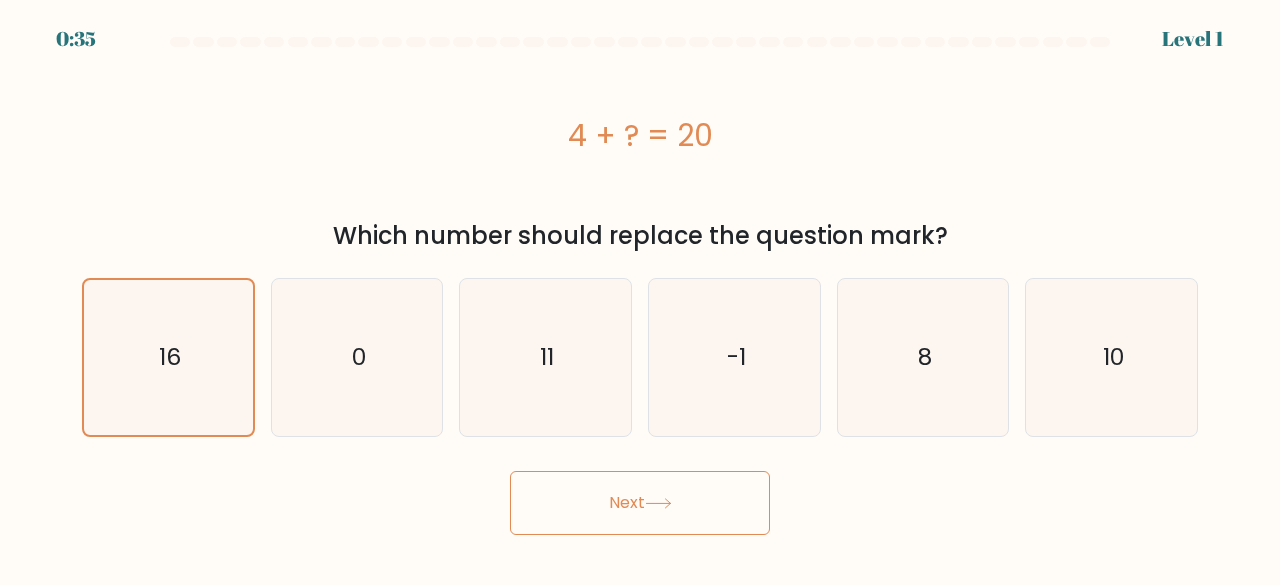 click on "Next" at bounding box center [640, 503] 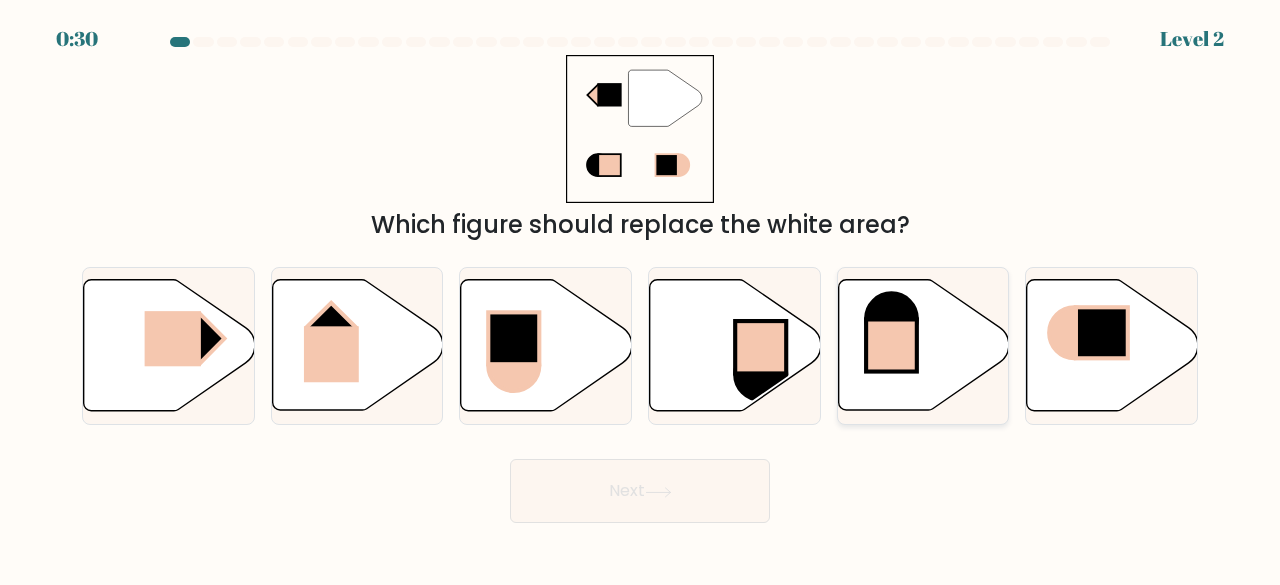 click 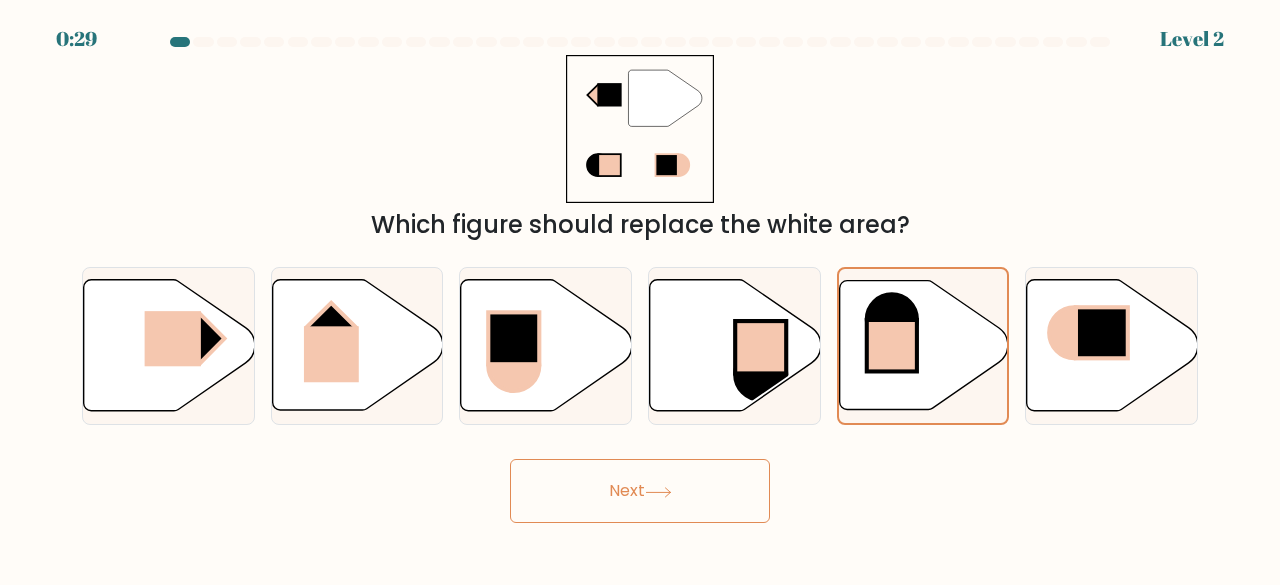 click on "Next" at bounding box center (640, 491) 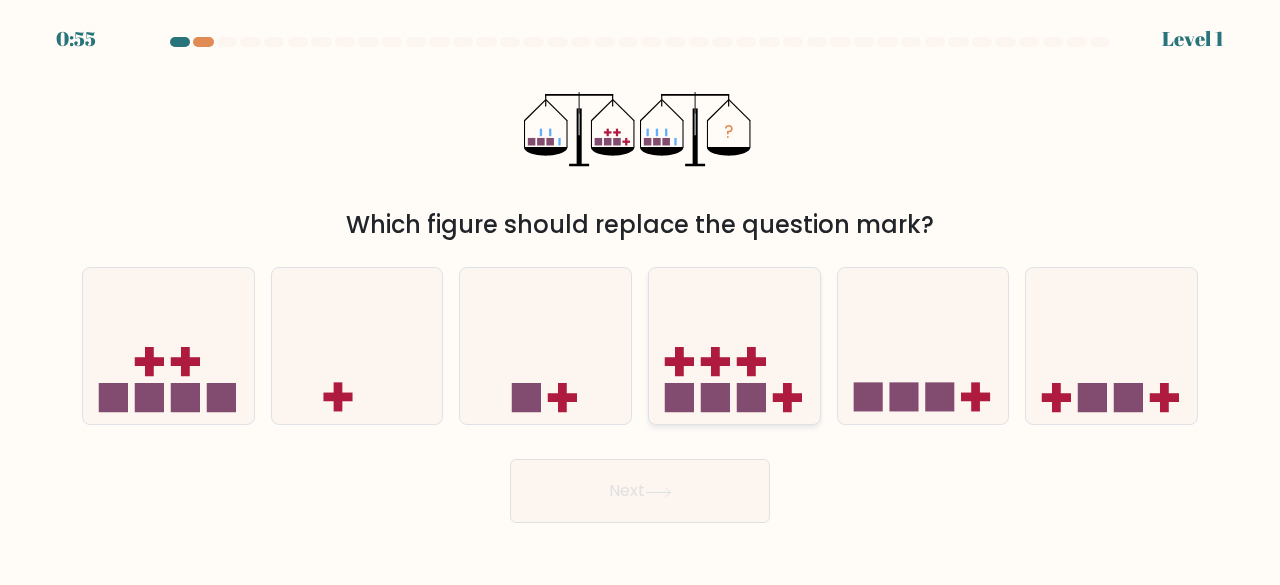 click 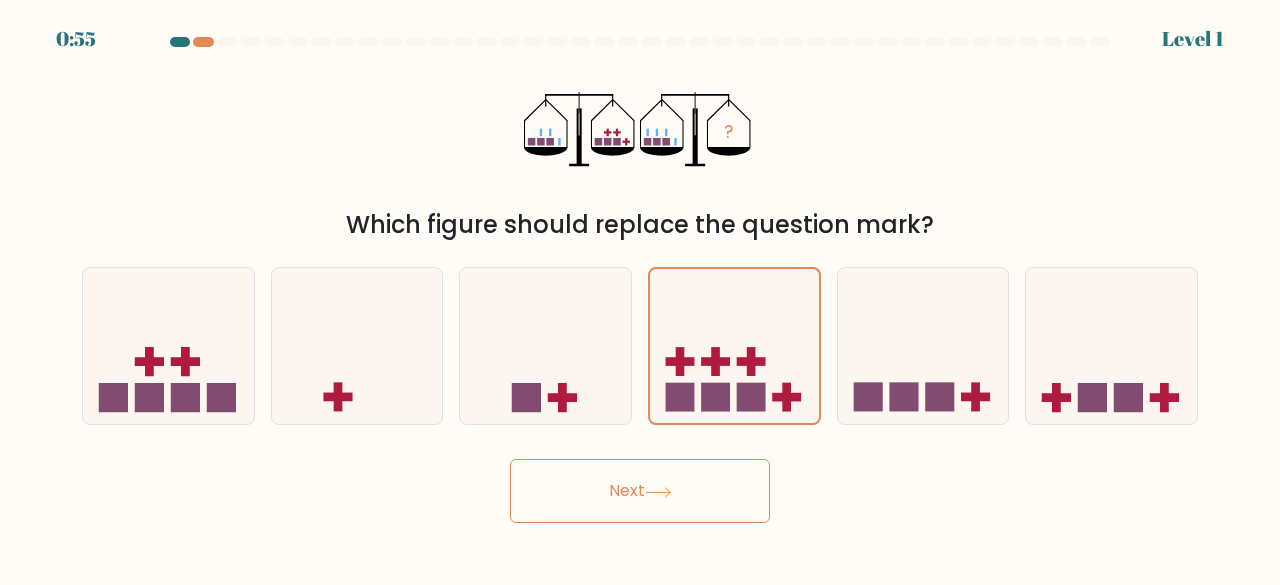 click on "Next" at bounding box center [640, 491] 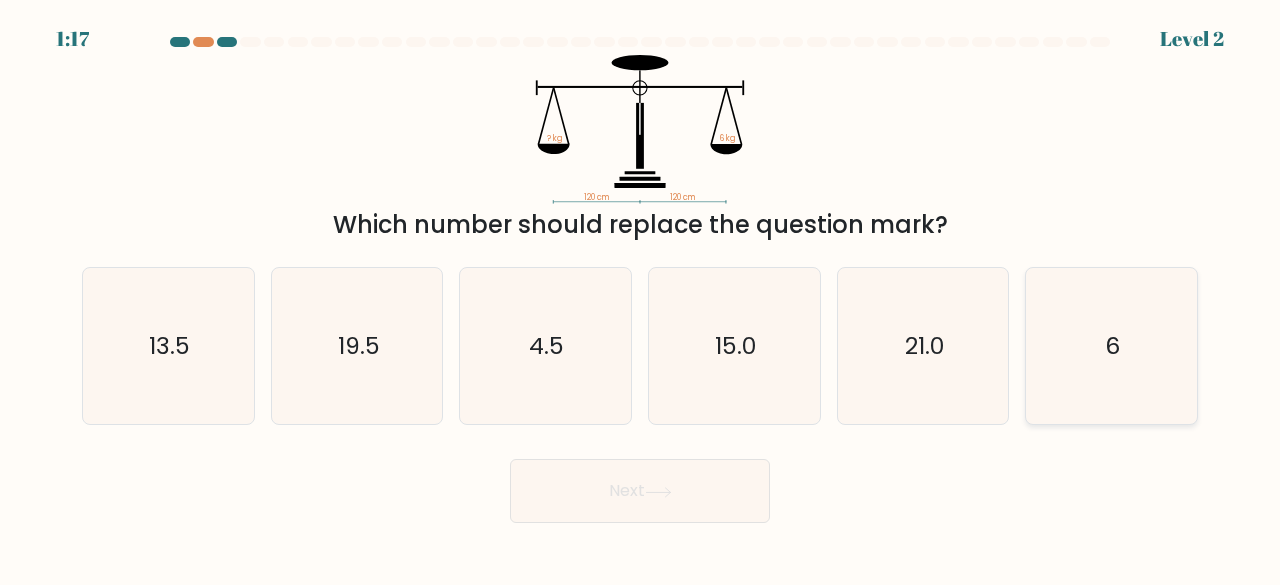 click on "6" 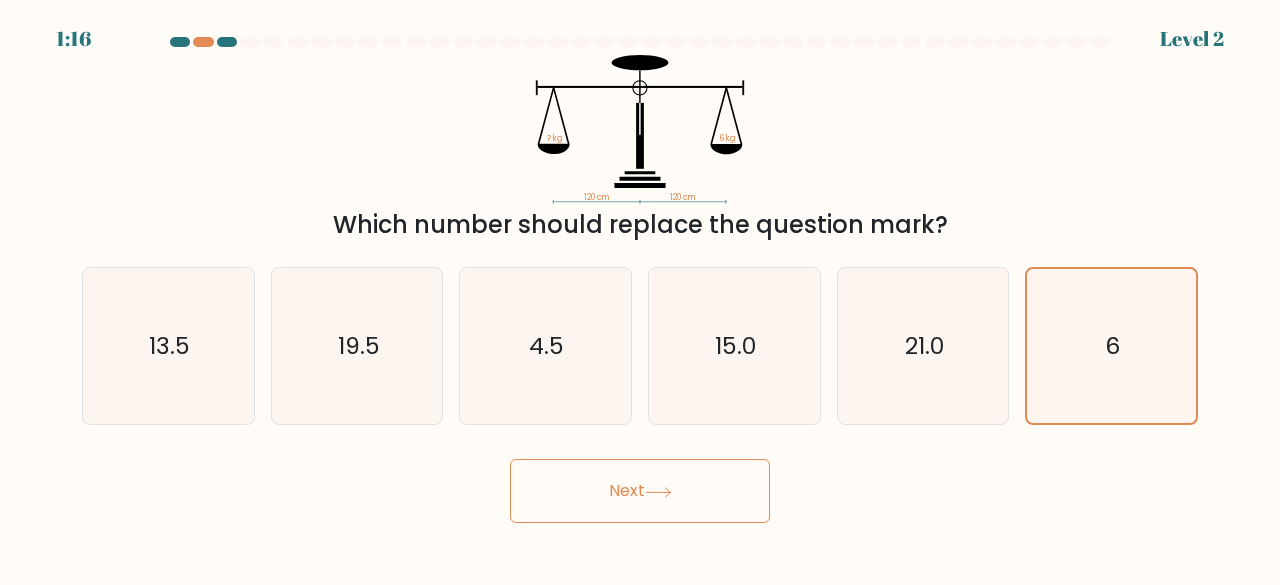 click on "Next" at bounding box center (640, 491) 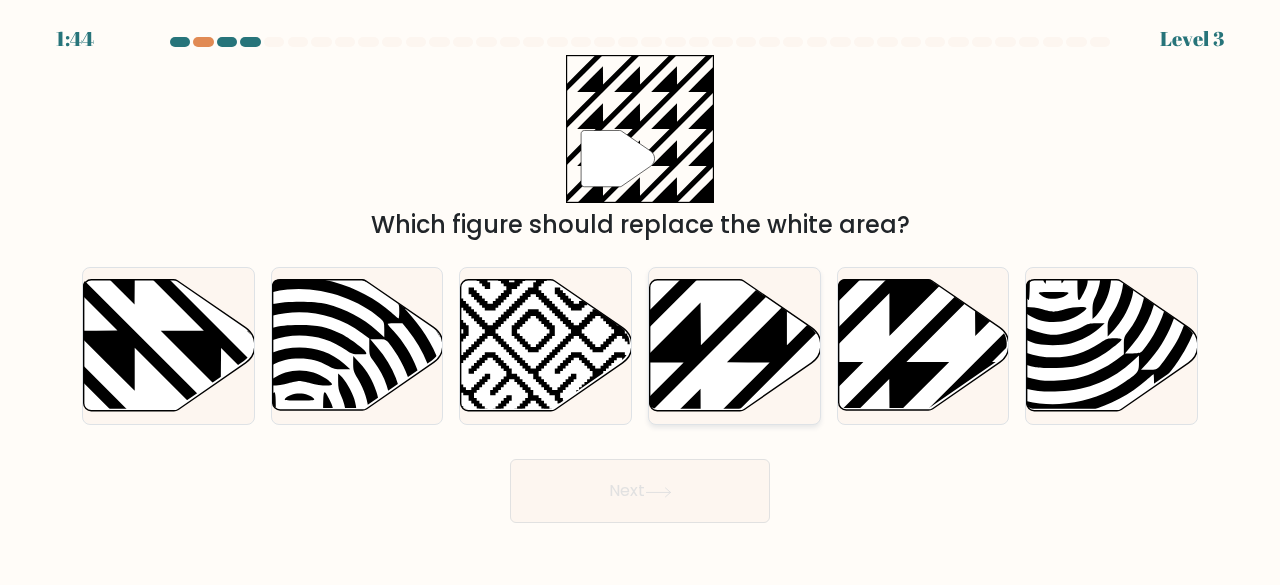 click 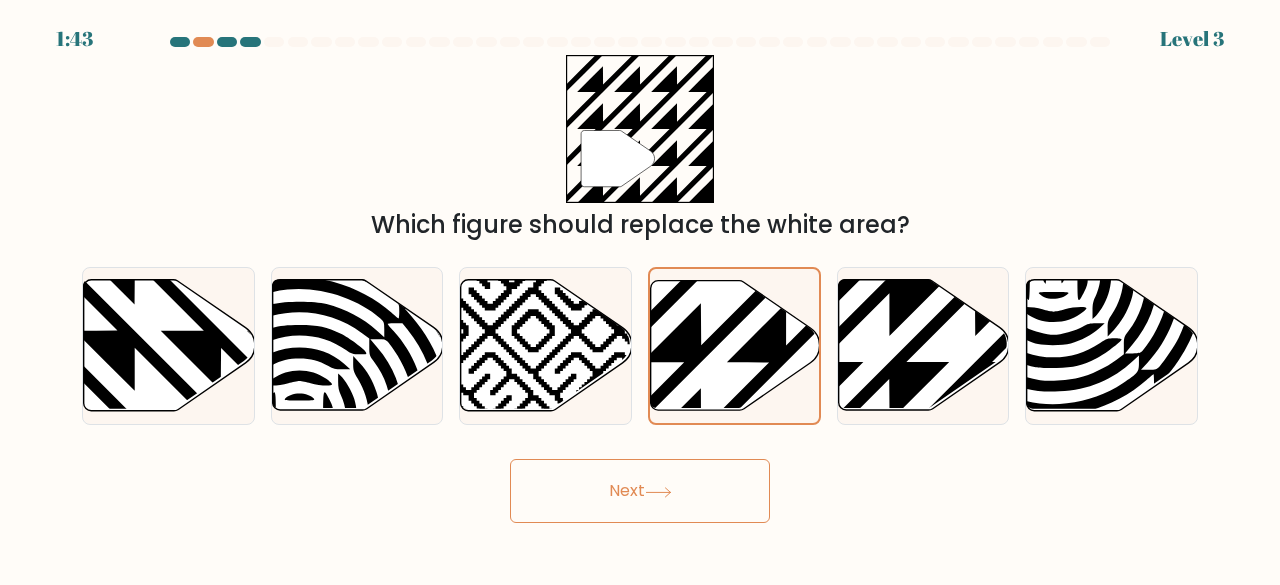 click on "Next" at bounding box center [640, 491] 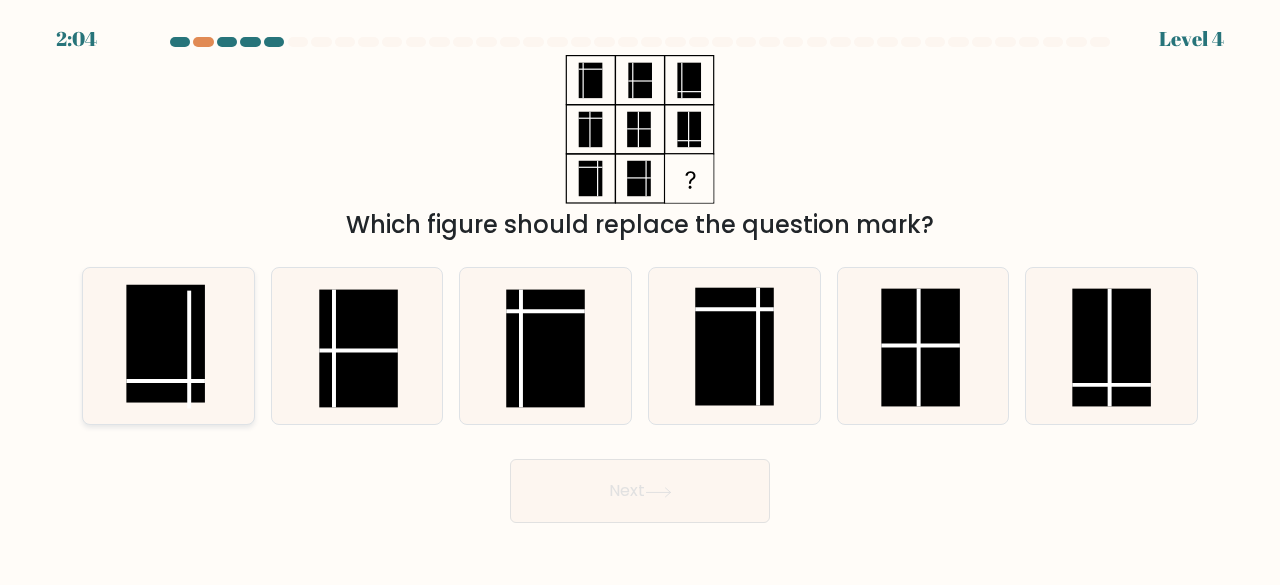 click 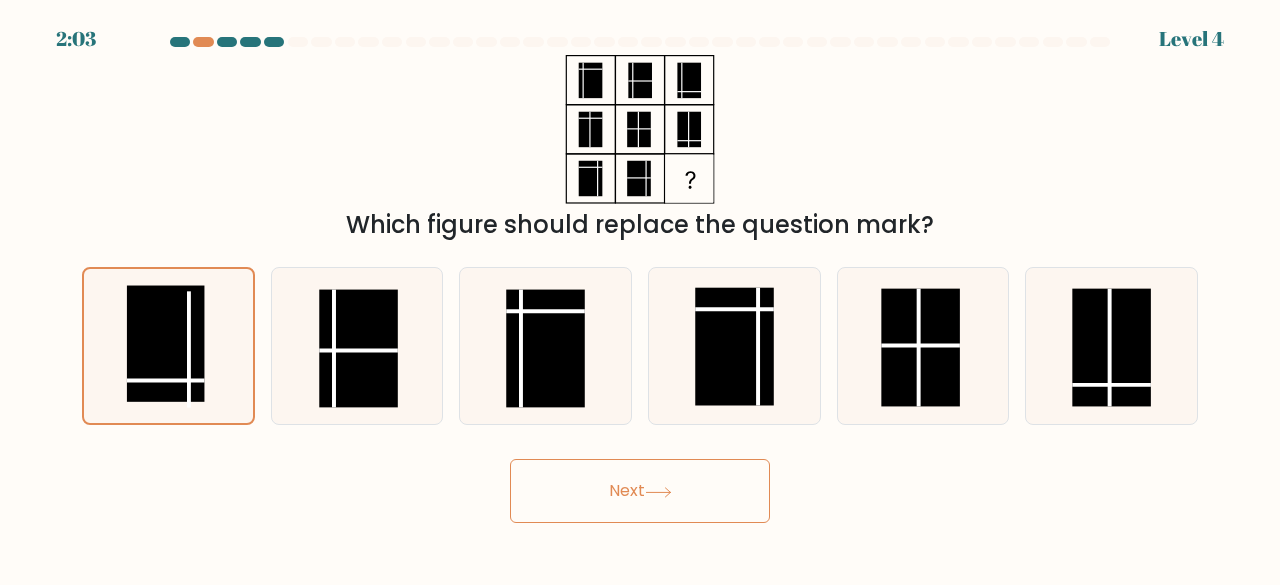 click on "Next" at bounding box center [640, 491] 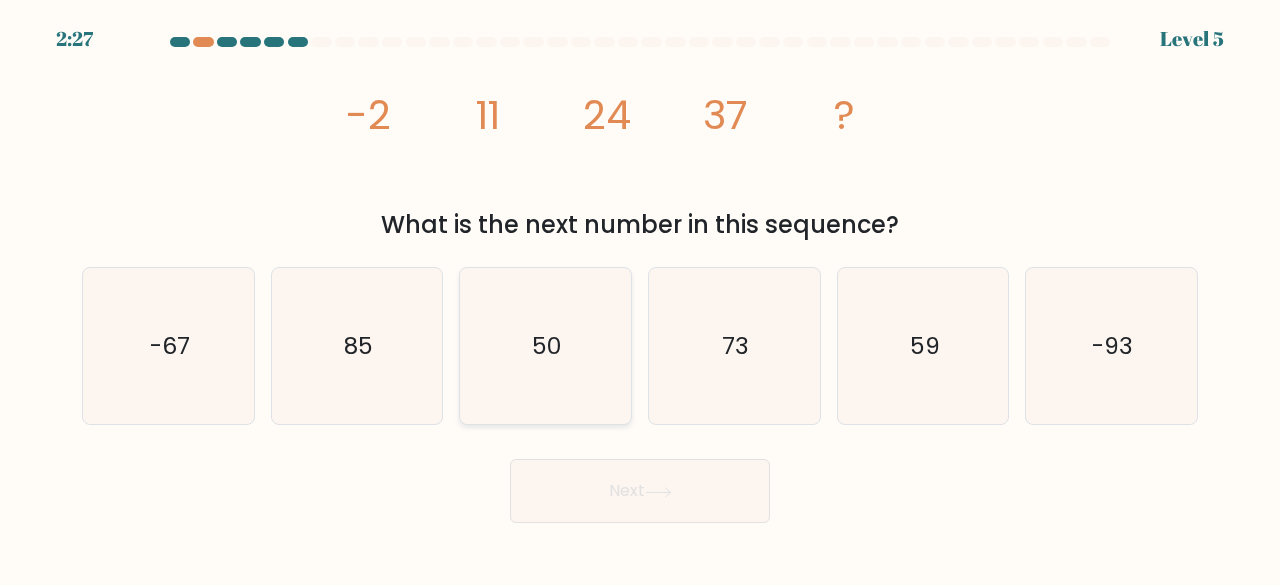 click on "50" 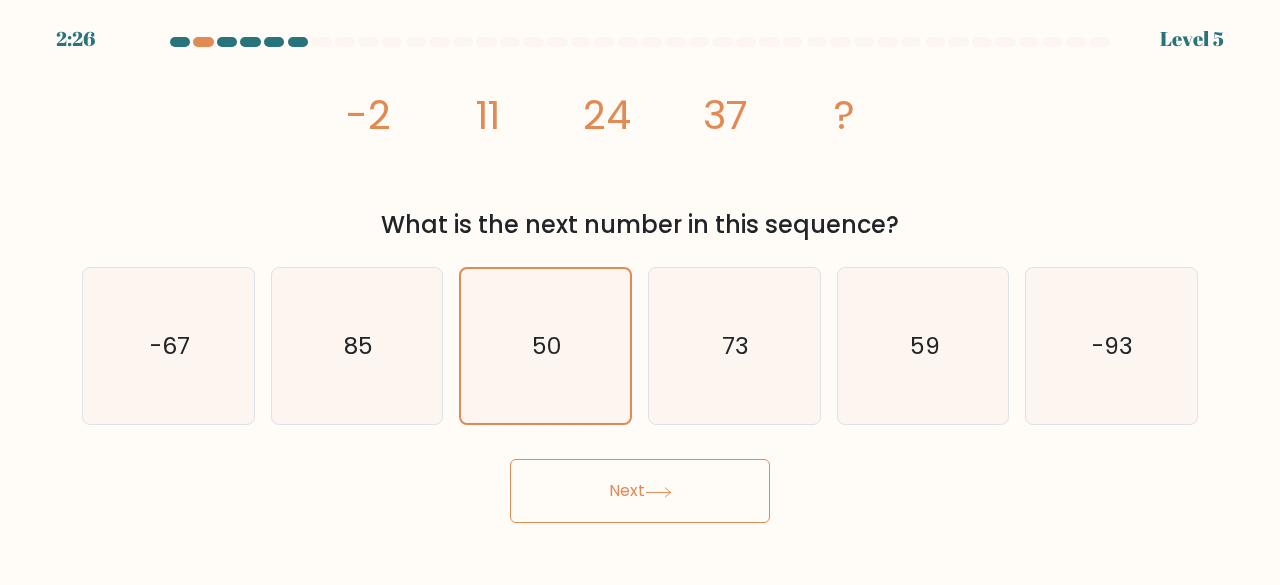 click on "Next" at bounding box center (640, 491) 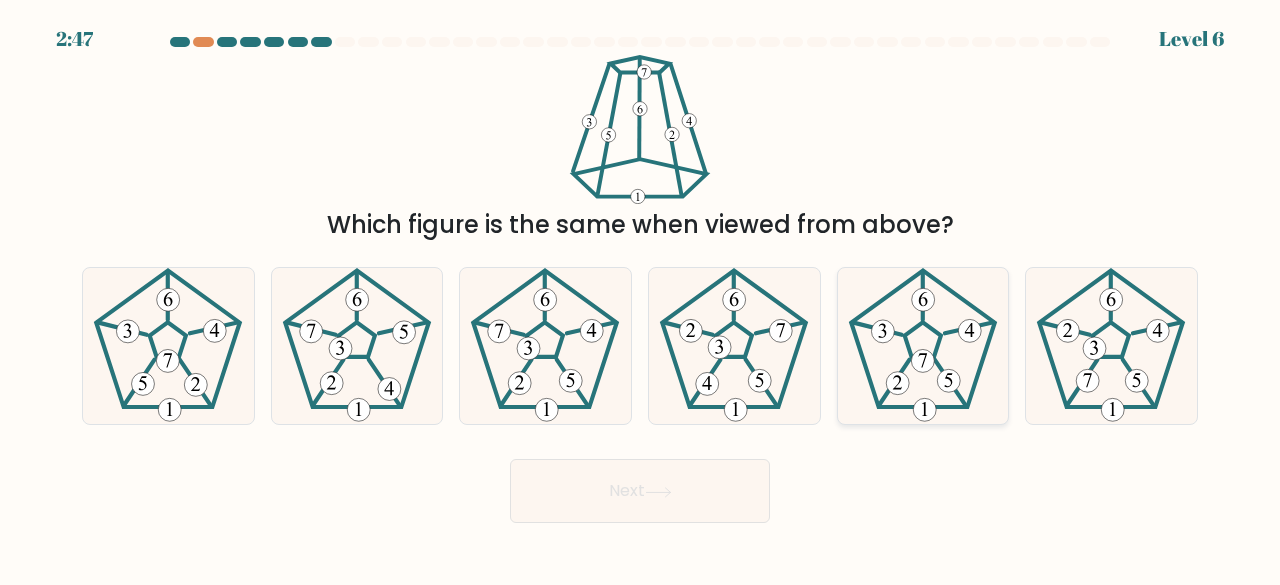 click 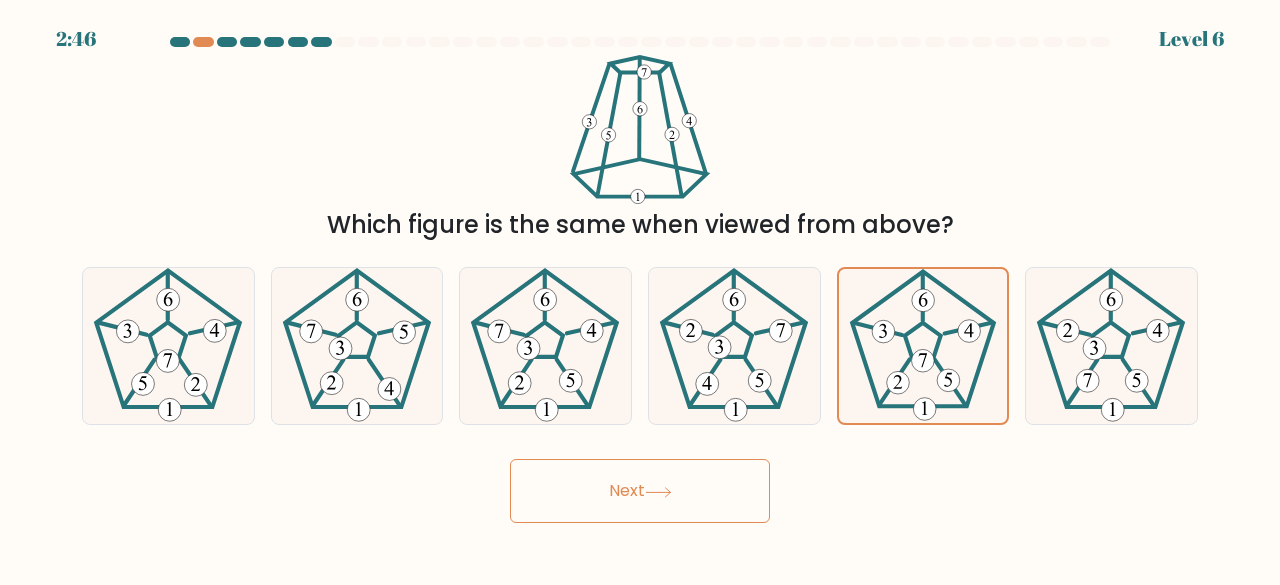 click on "Next" at bounding box center [640, 491] 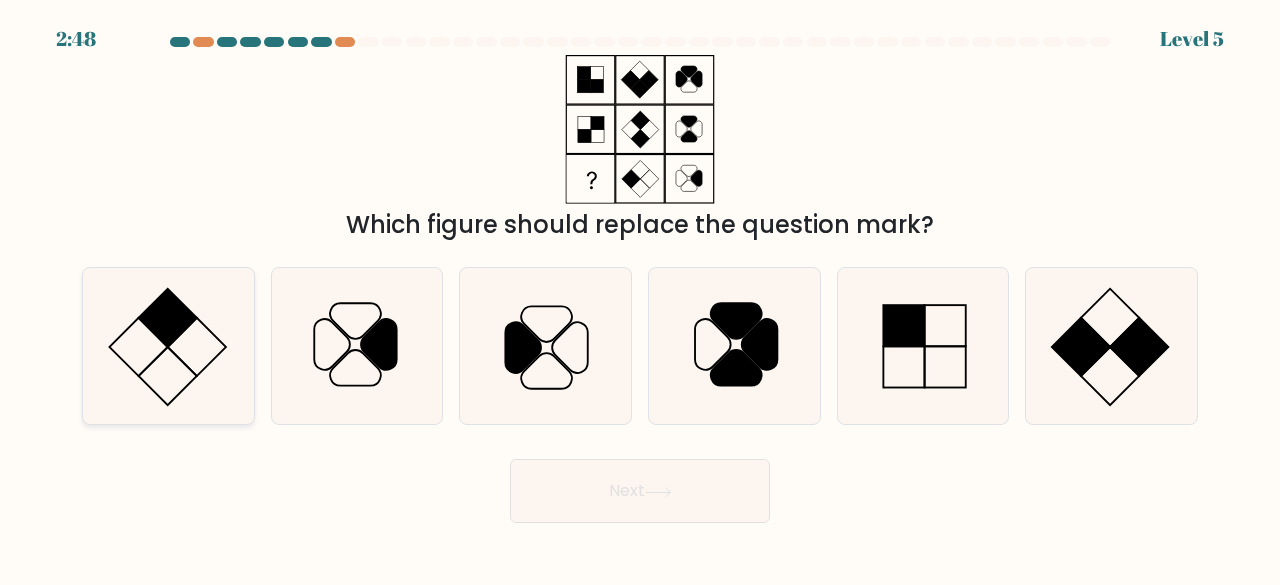 click 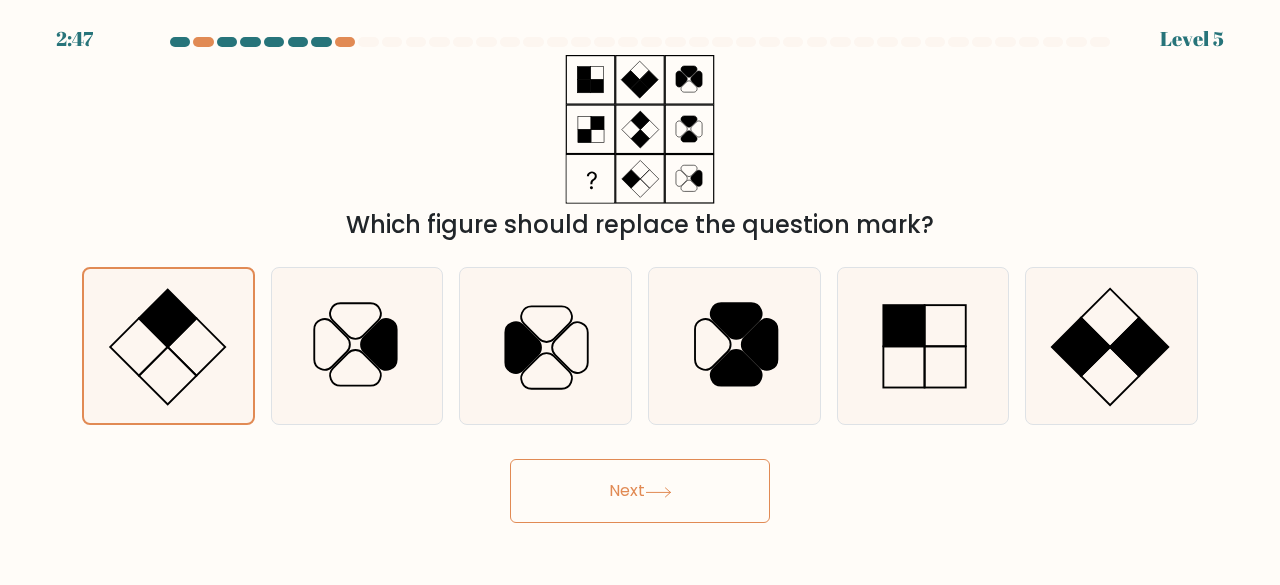 click 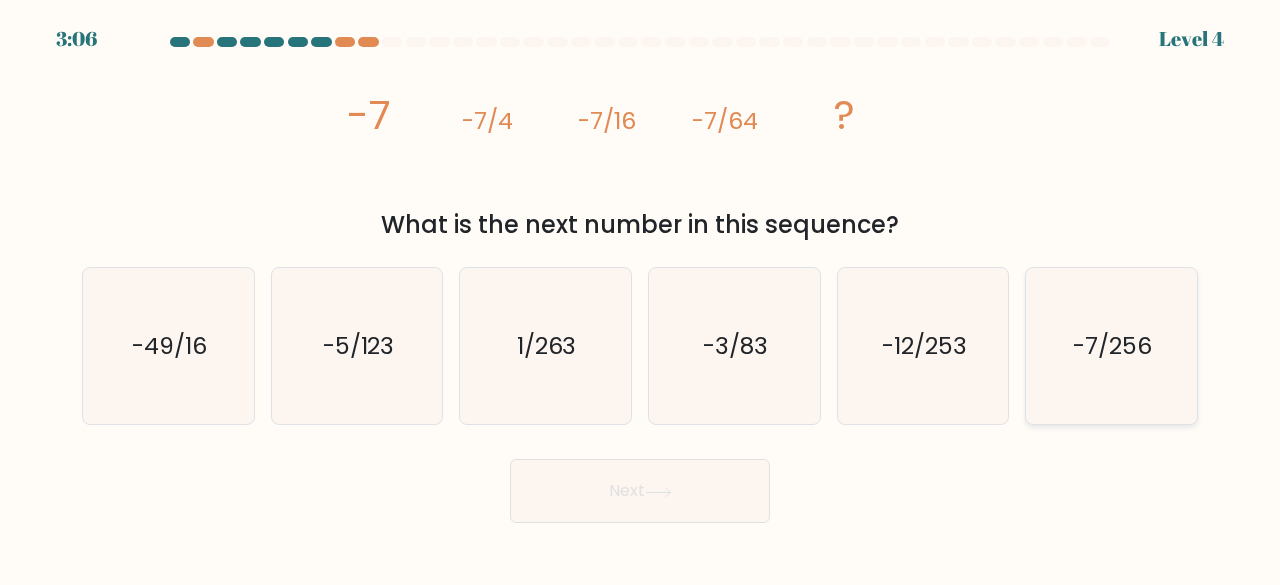 click on "-7/256" 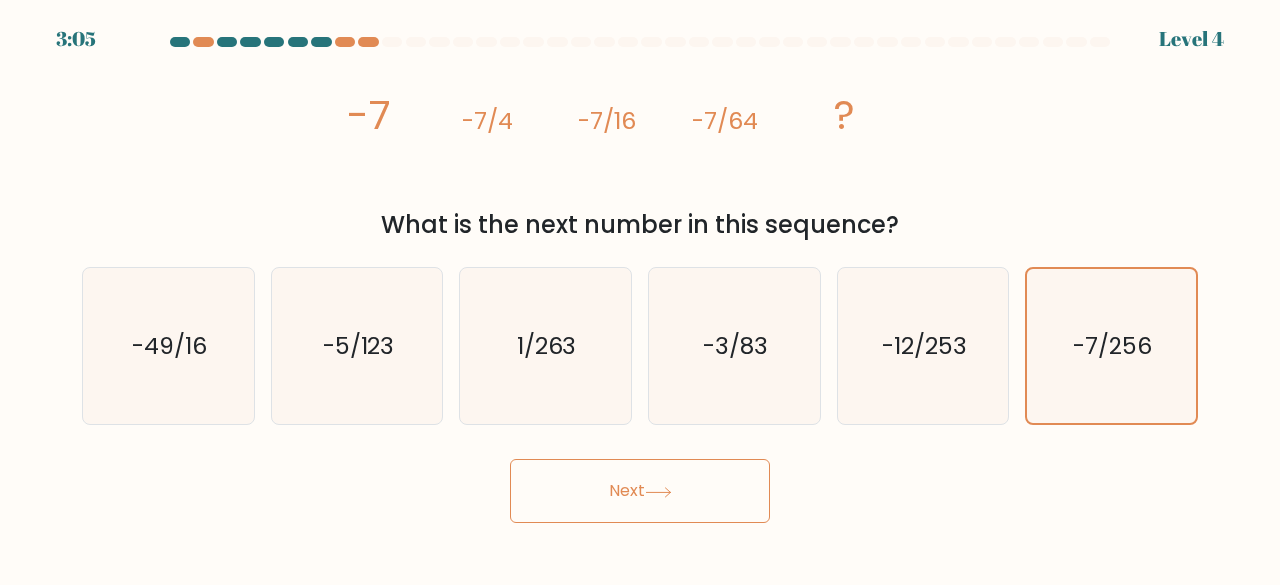 click on "Next" at bounding box center [640, 491] 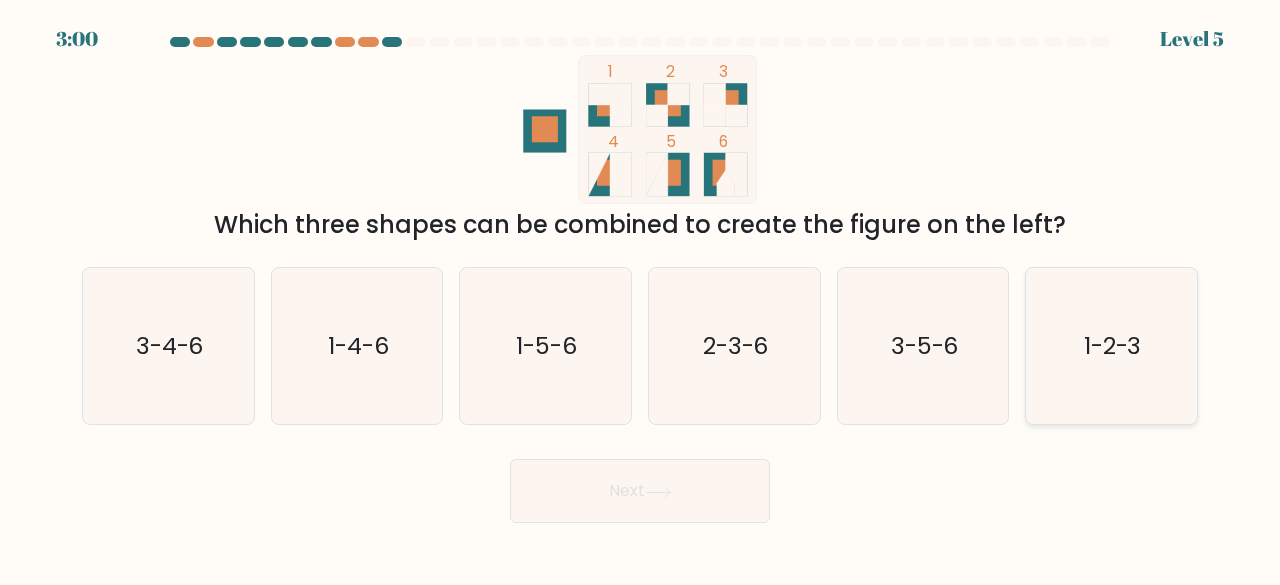 click on "1-2-3" 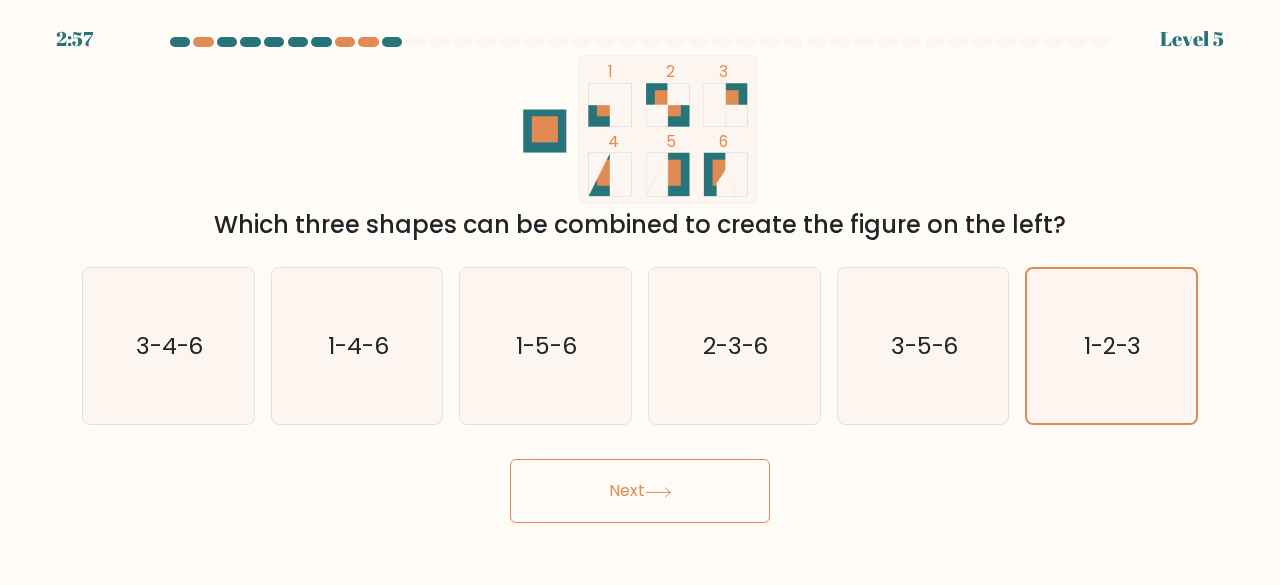 click on "Next" at bounding box center [640, 491] 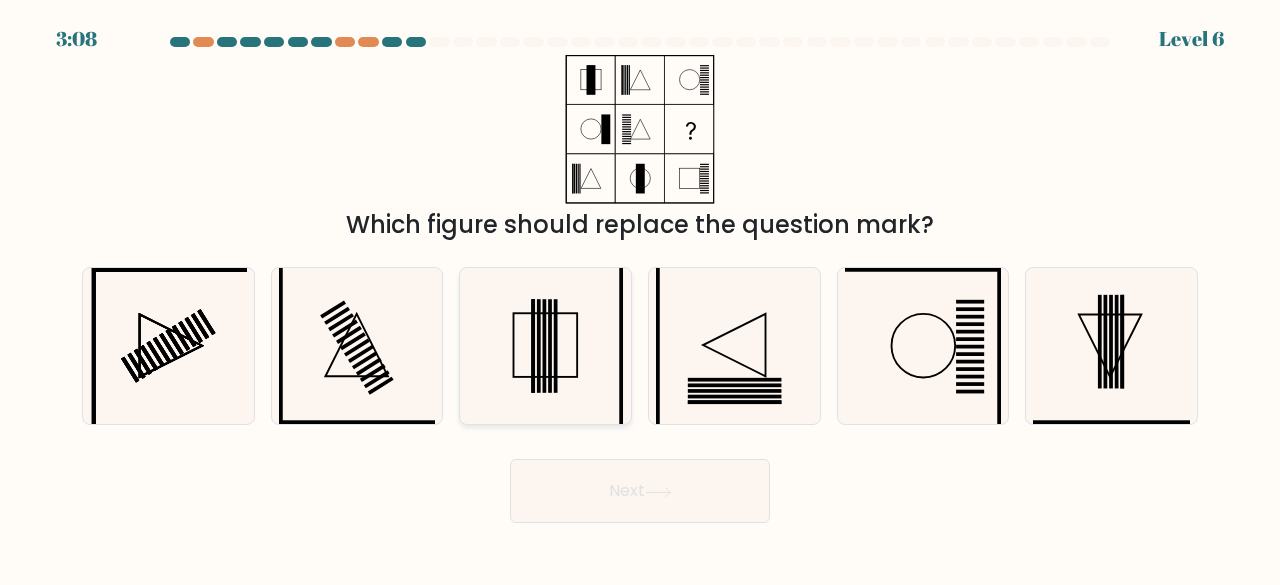 click 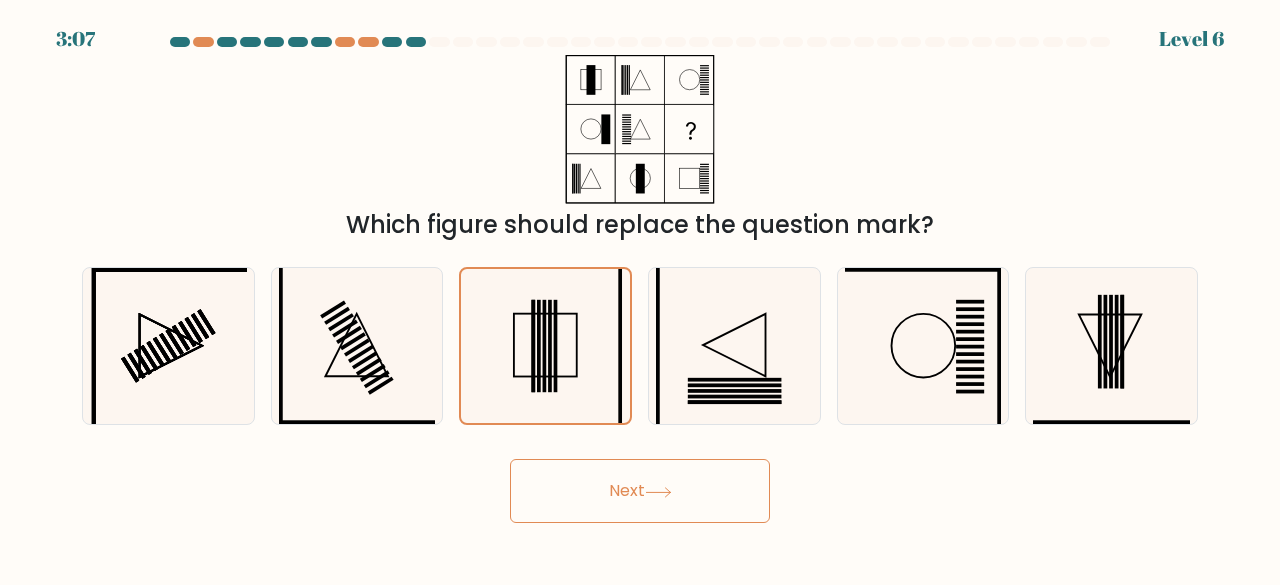 click on "Next" at bounding box center (640, 491) 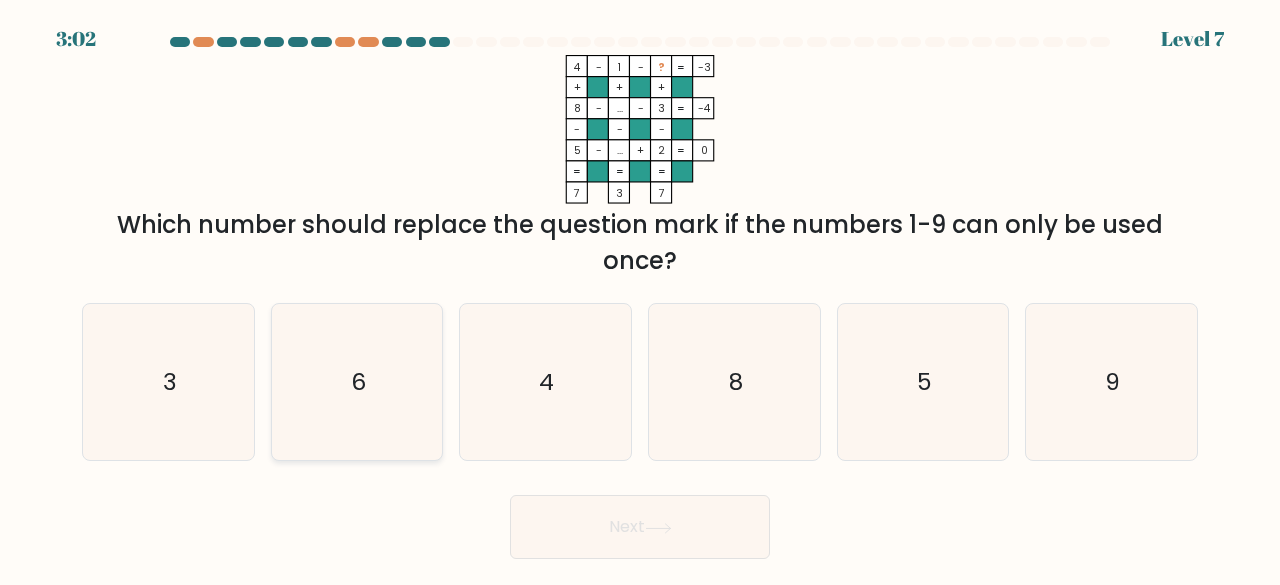 click on "6" 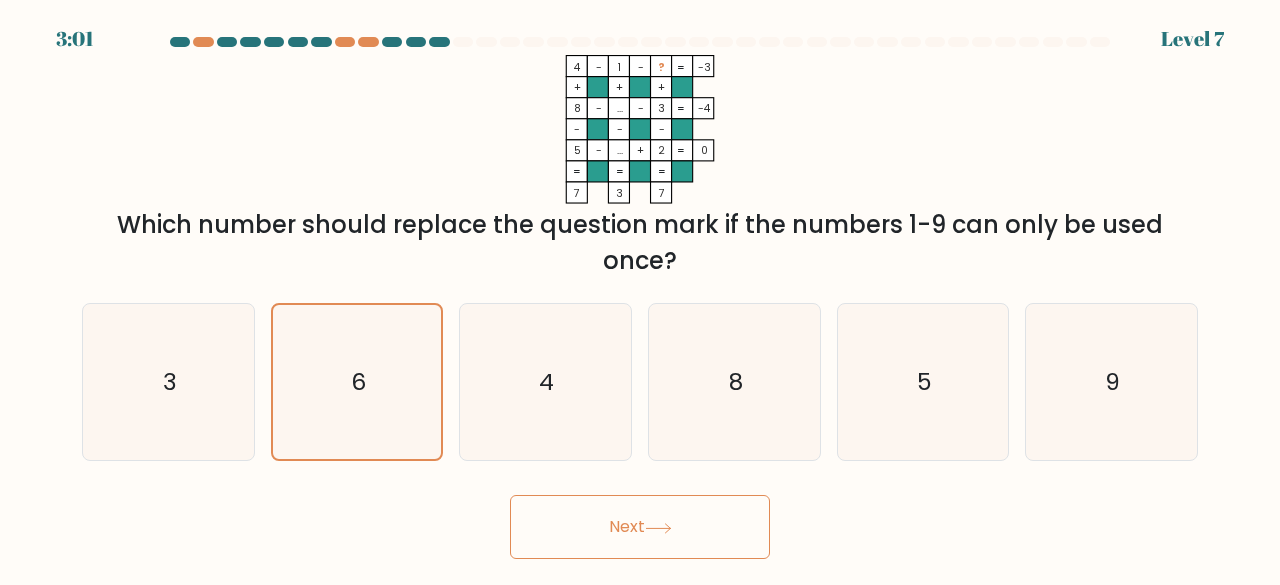 click on "Next" at bounding box center (640, 527) 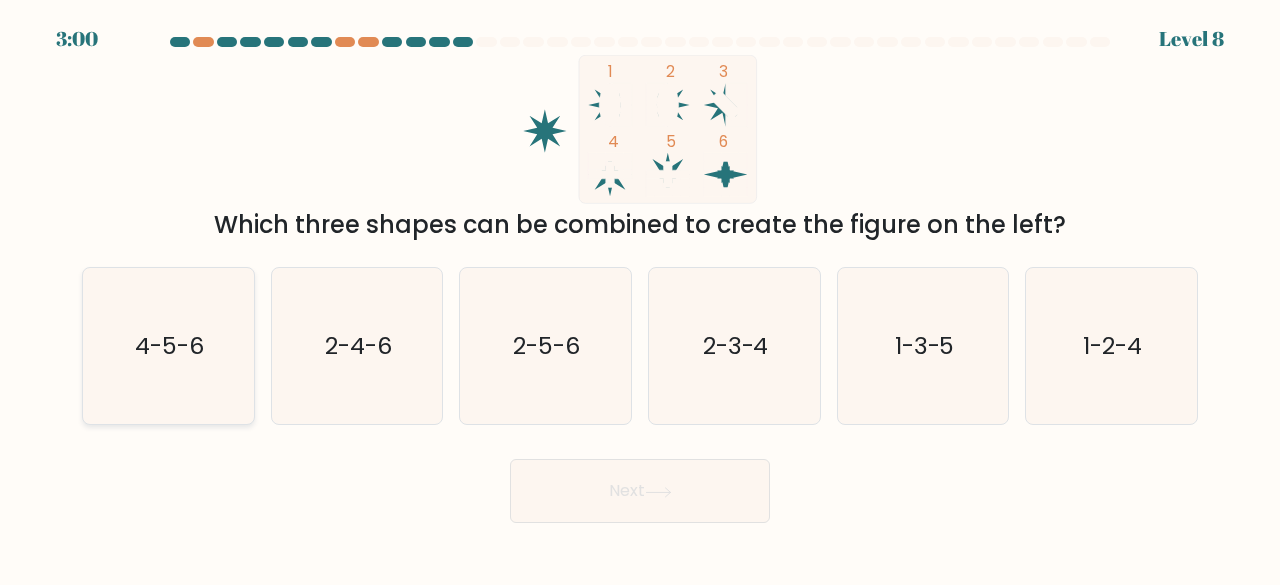 click on "4-5-6" 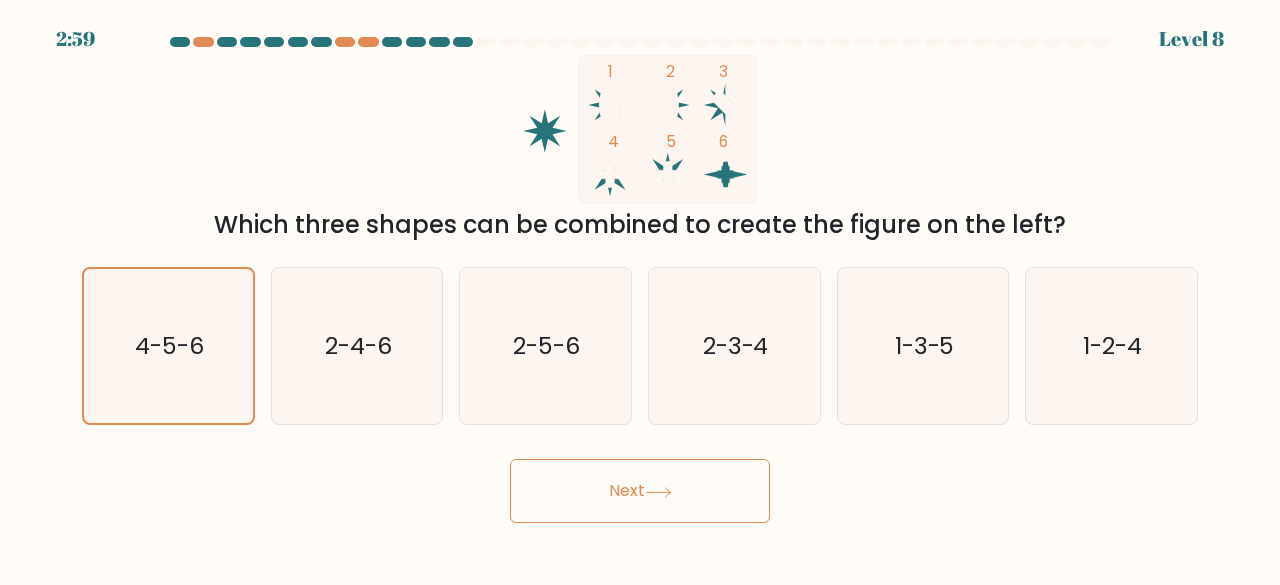 click on "Next" at bounding box center [640, 491] 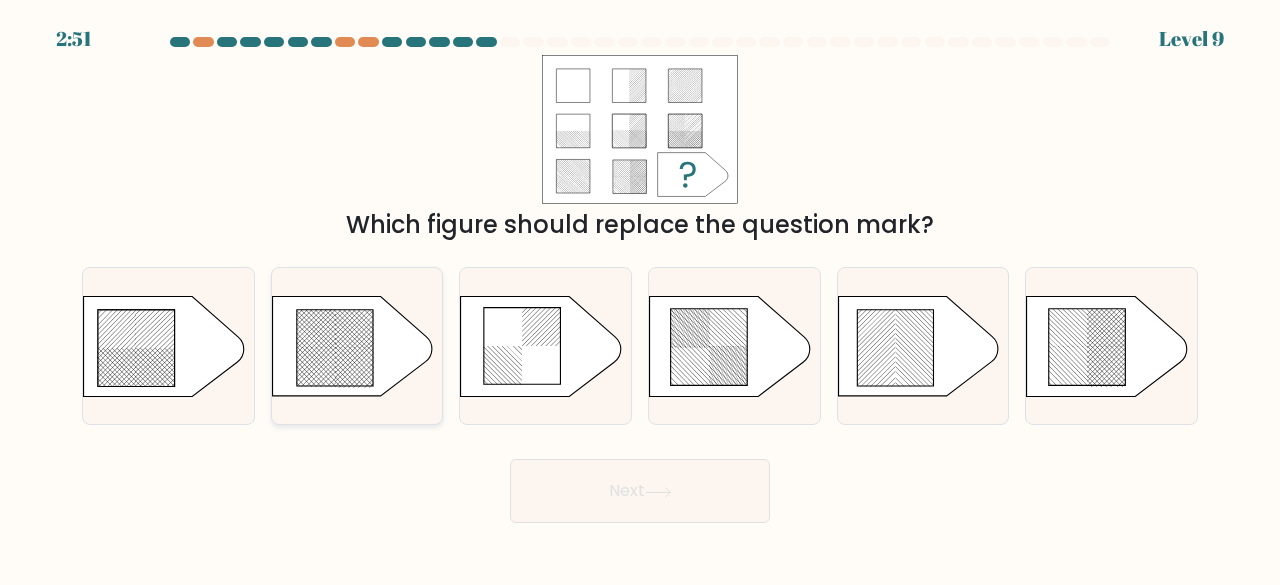click 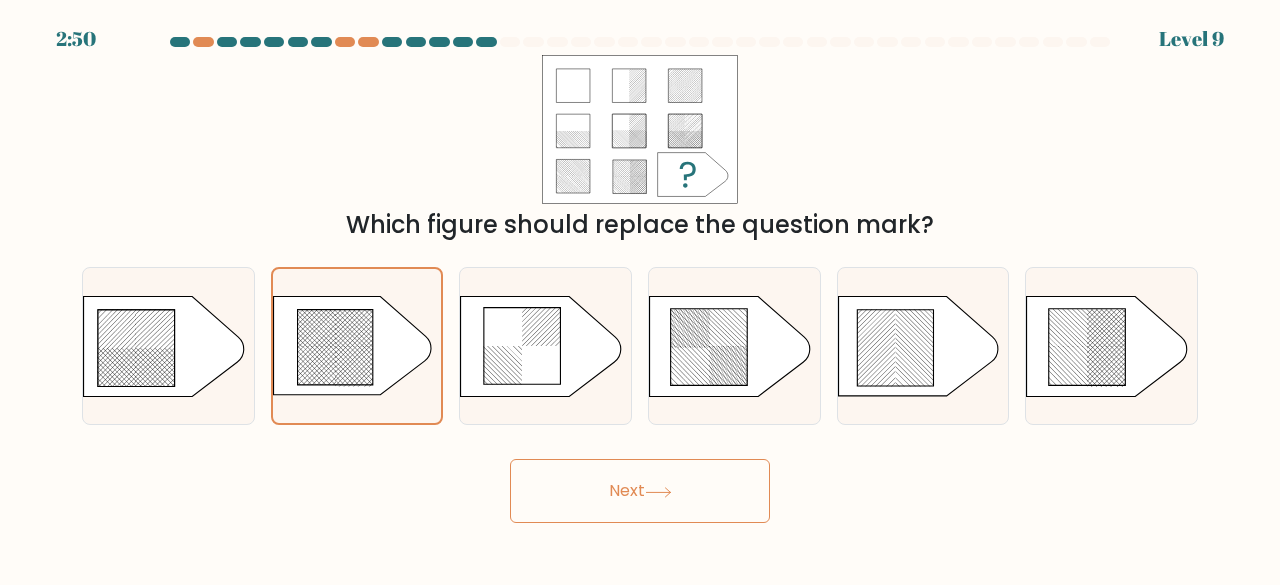 click on "Next" at bounding box center [640, 491] 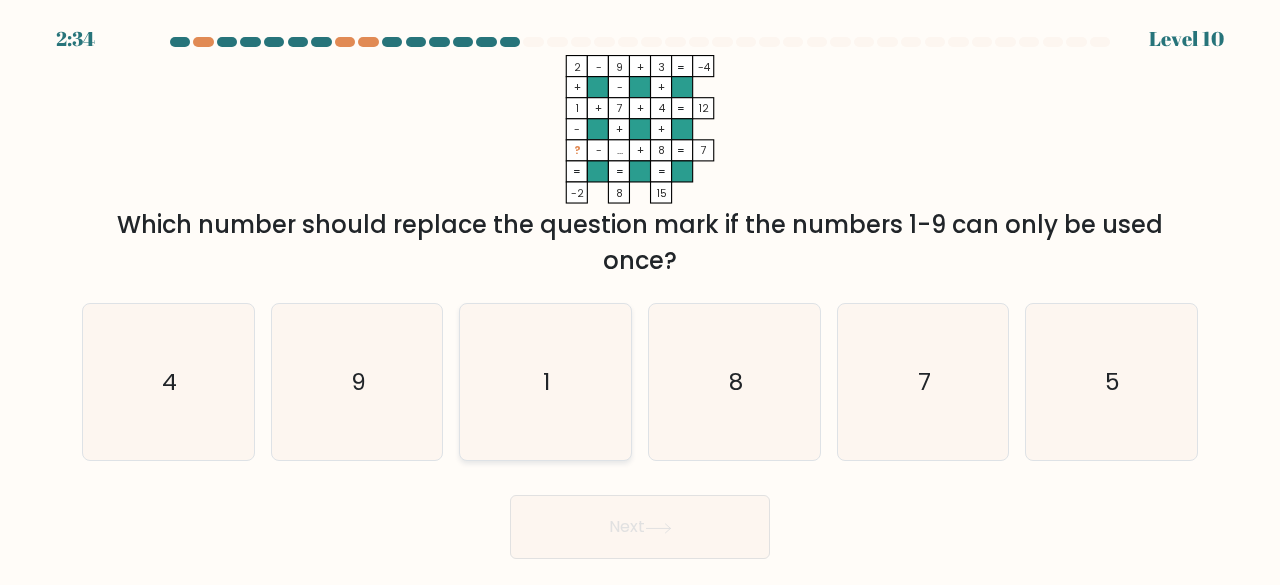 click on "1" 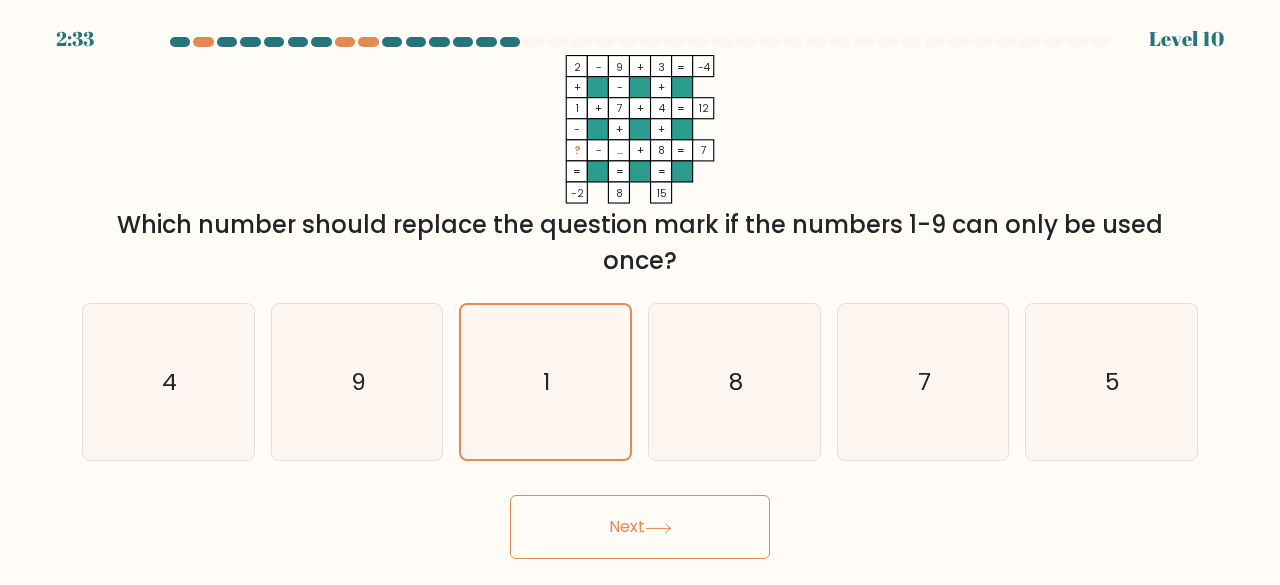 click on "Next" at bounding box center [640, 527] 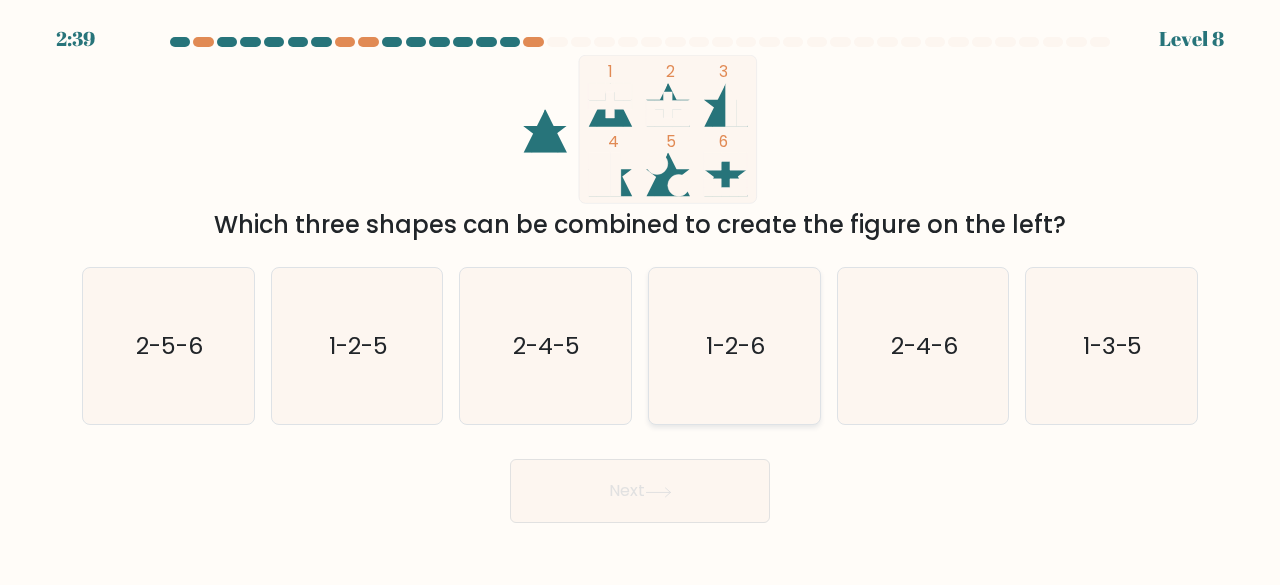 click on "1-2-6" 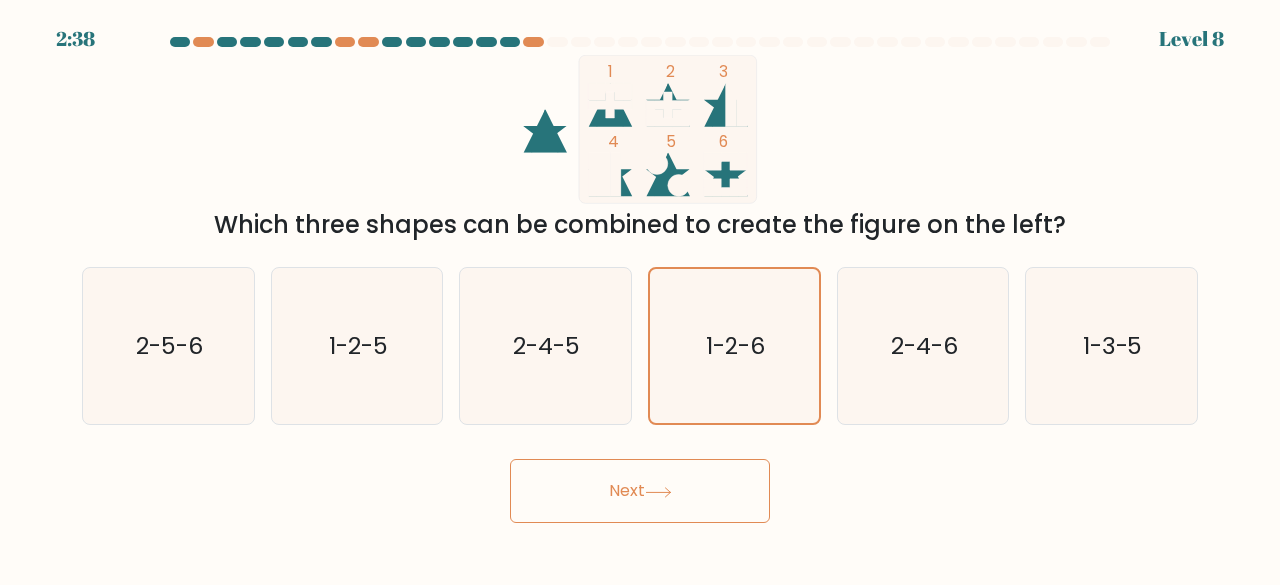 click 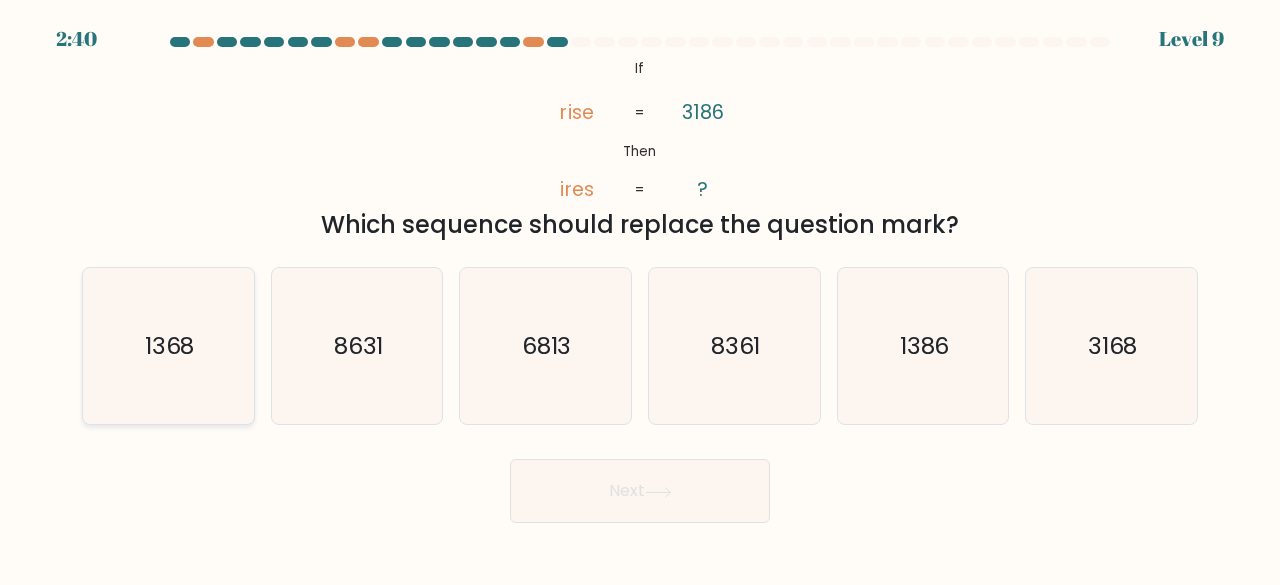click on "1368" 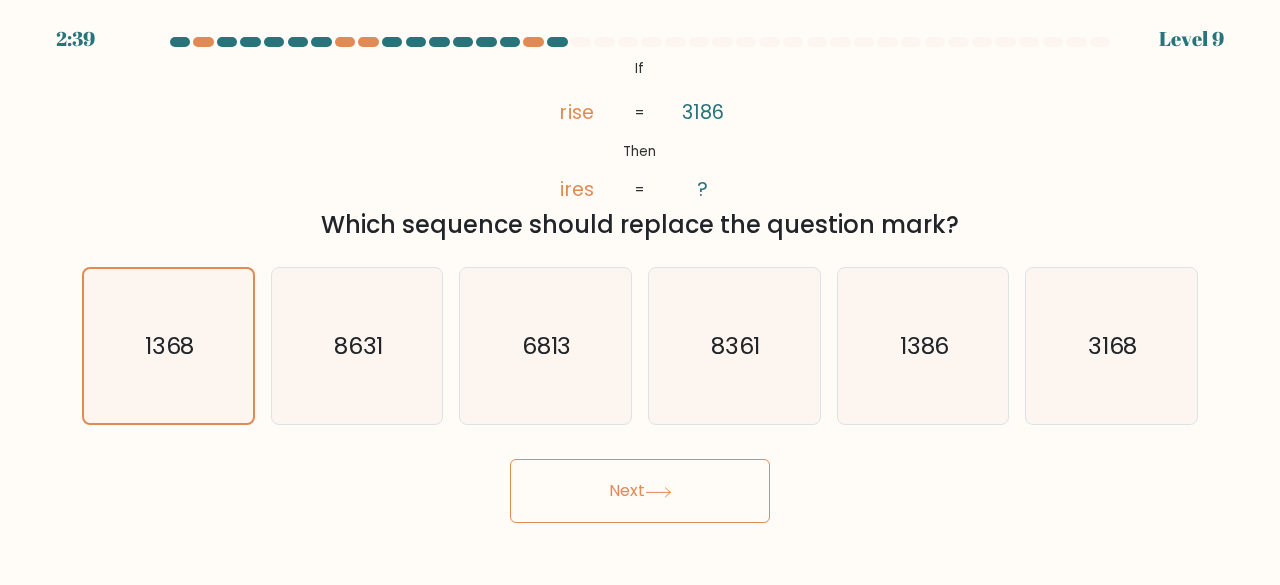 click on "Next" at bounding box center [640, 491] 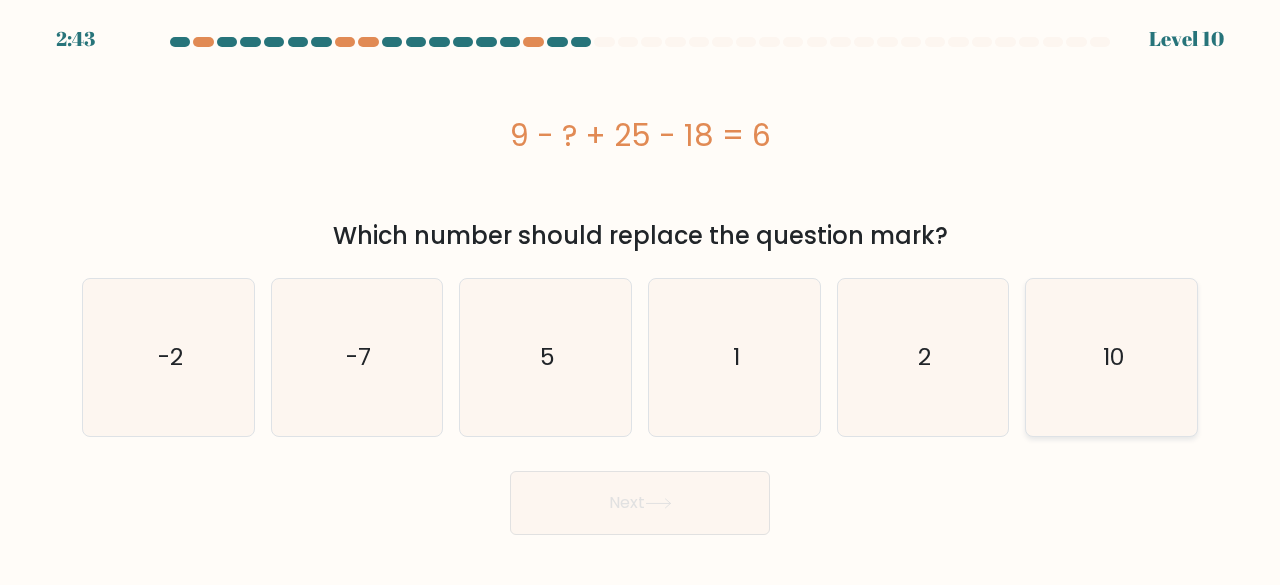 click on "10" 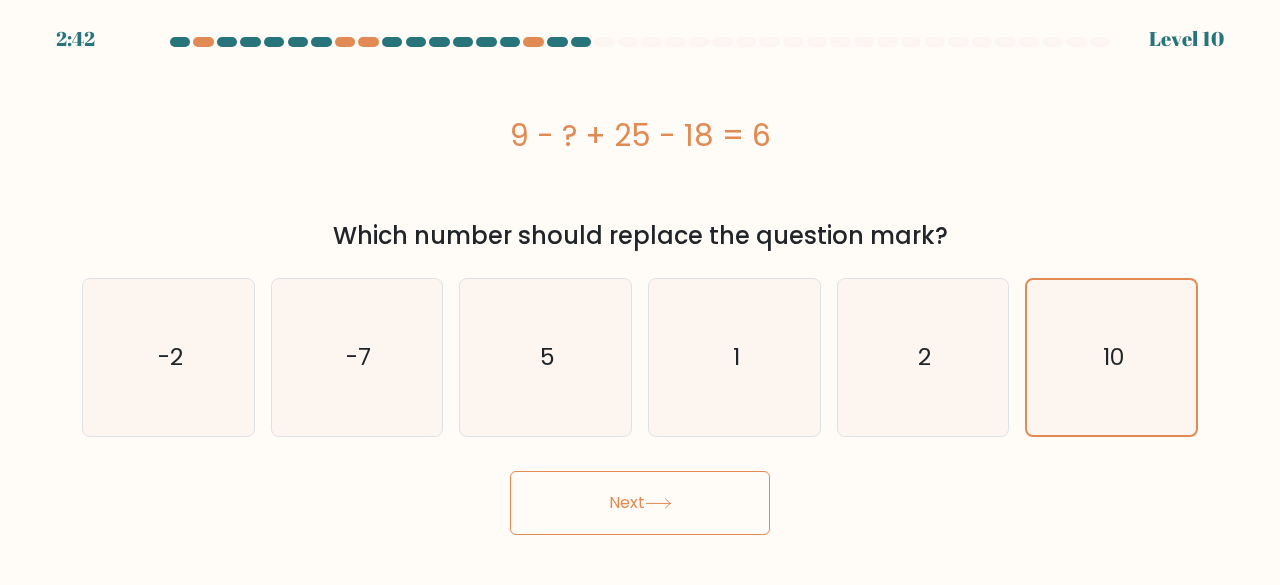 click on "Next" at bounding box center [640, 503] 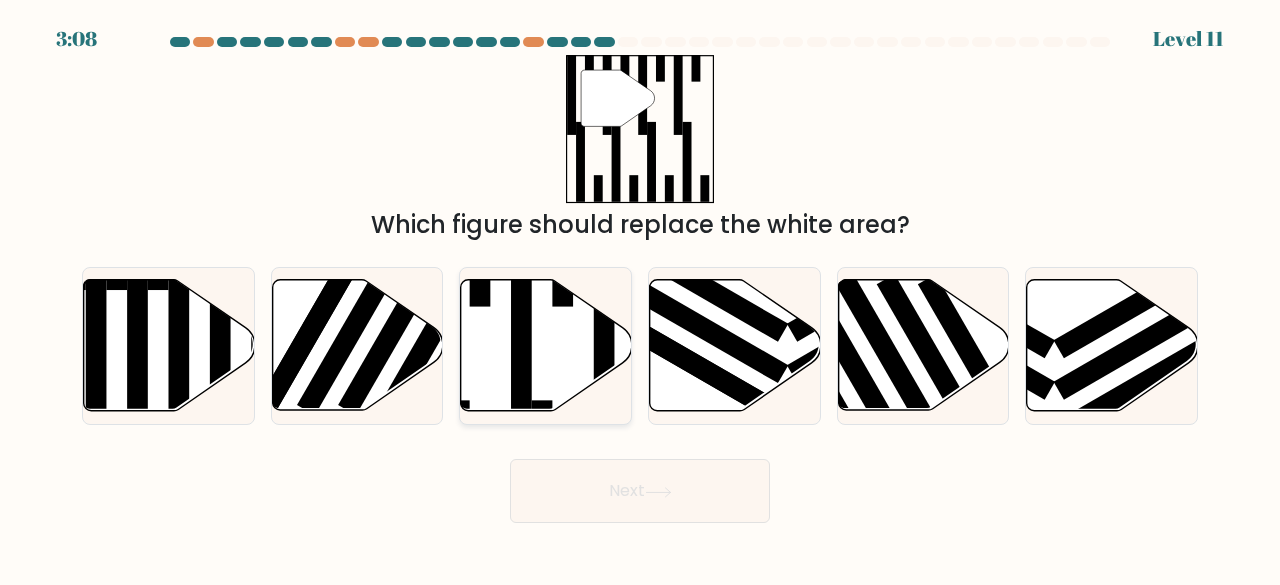 click 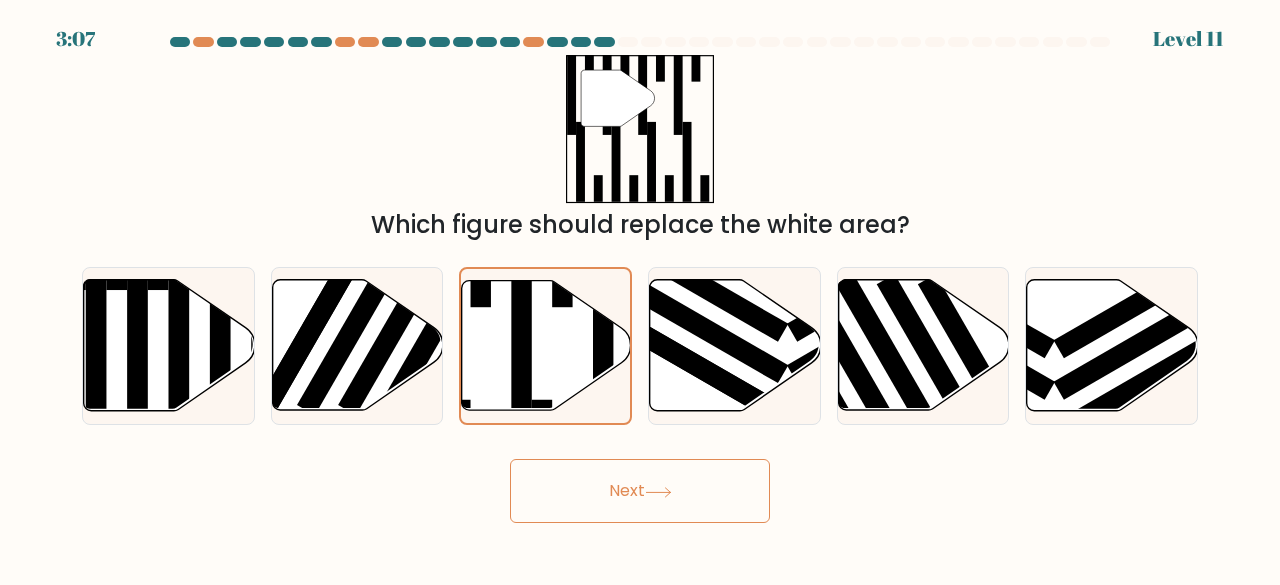 click on "Next" at bounding box center [640, 491] 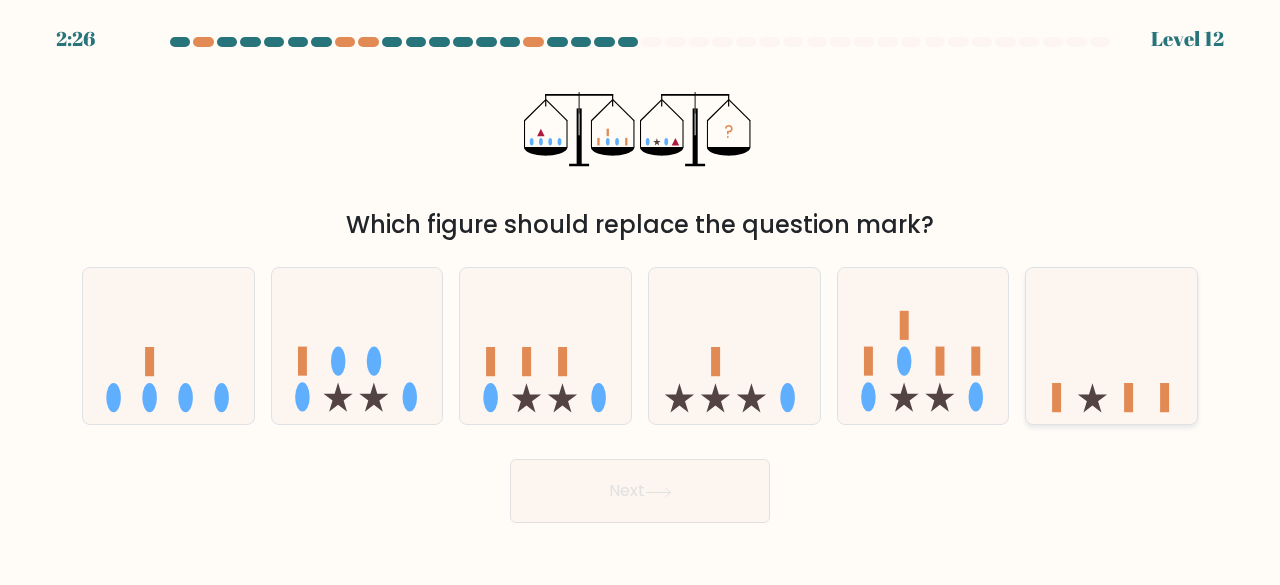 click 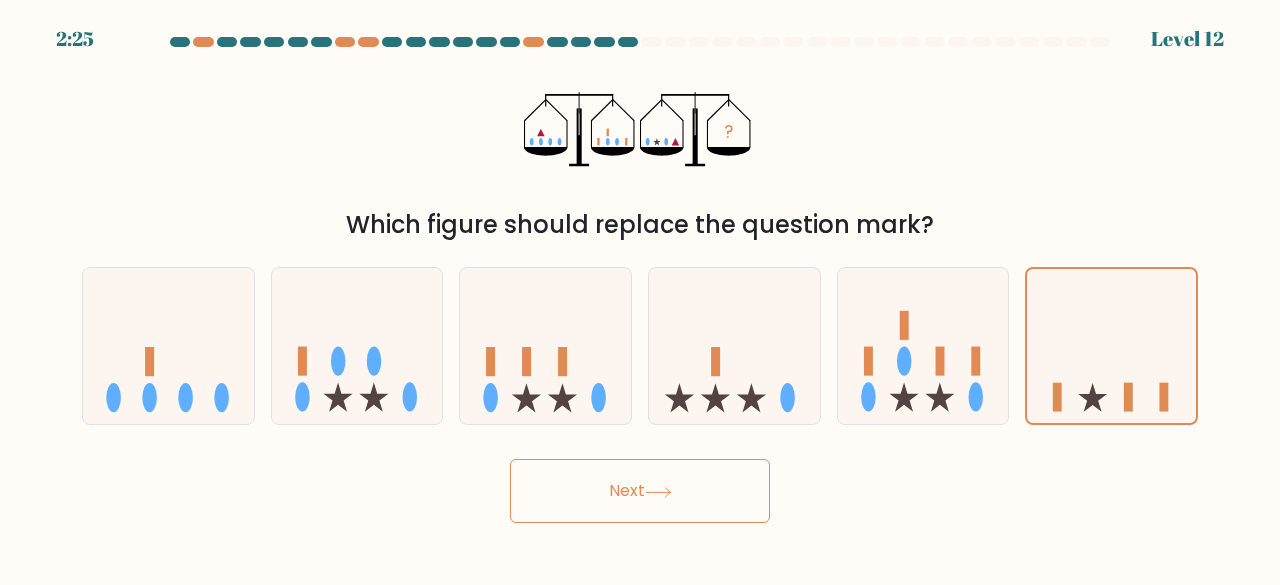 click on "Next" at bounding box center [640, 491] 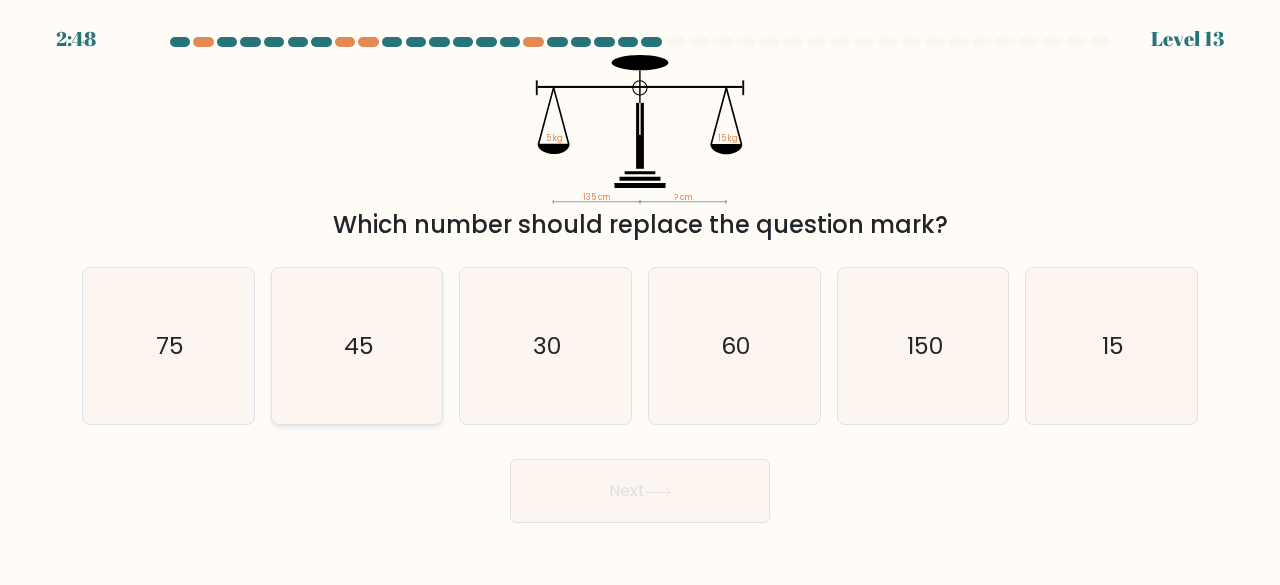 click on "45" 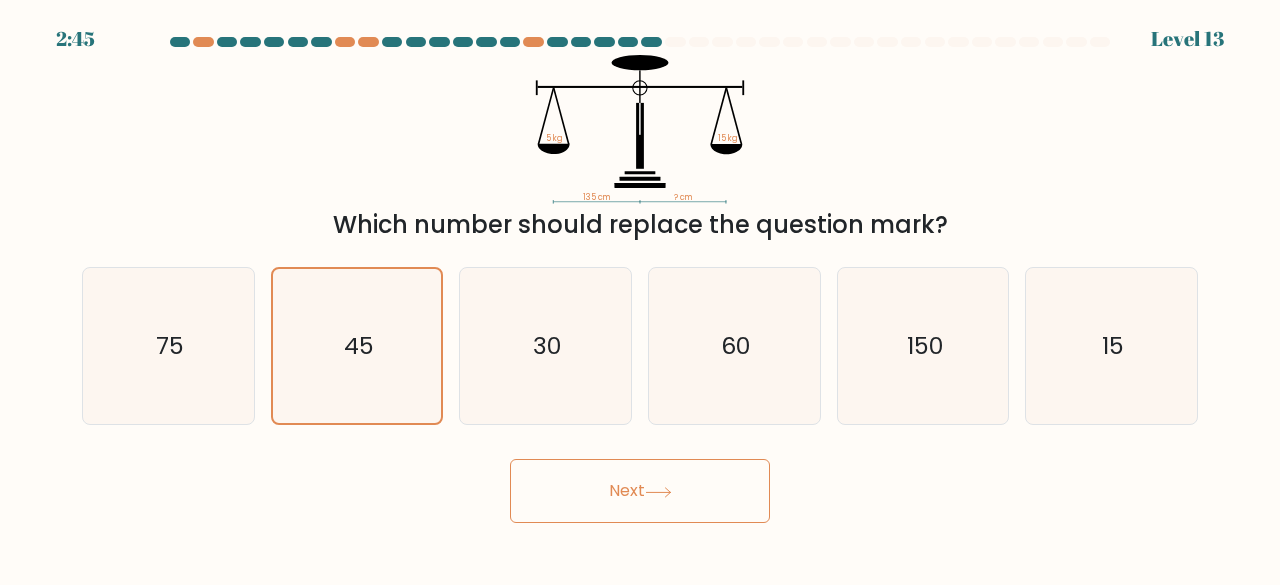 click on "Next" at bounding box center [640, 491] 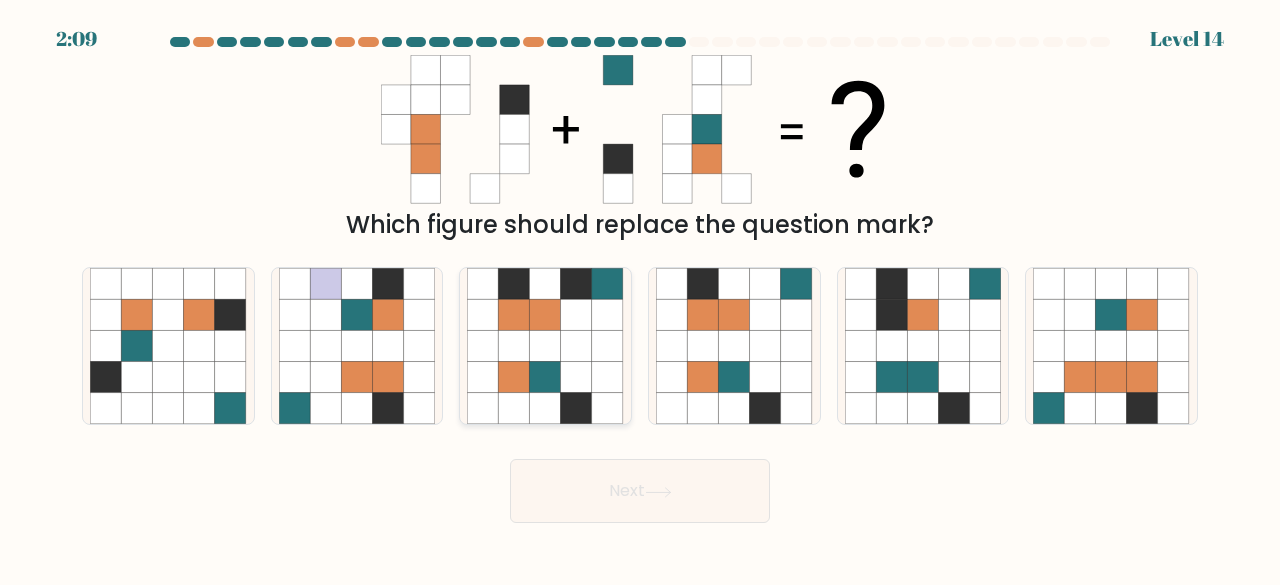 click 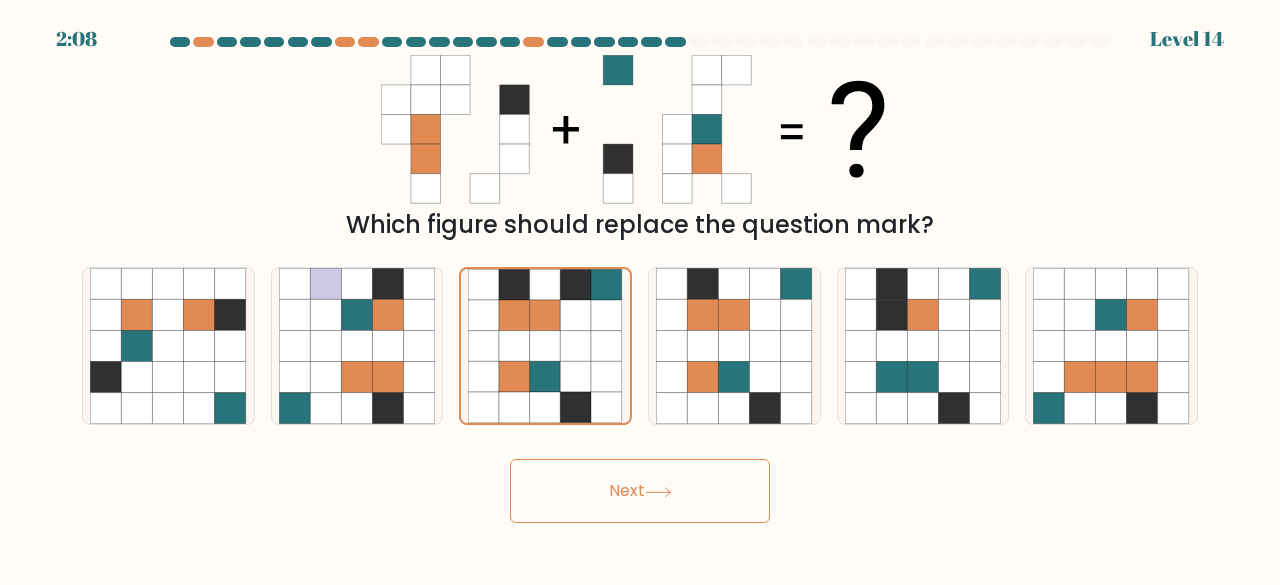 click on "Next" at bounding box center [640, 491] 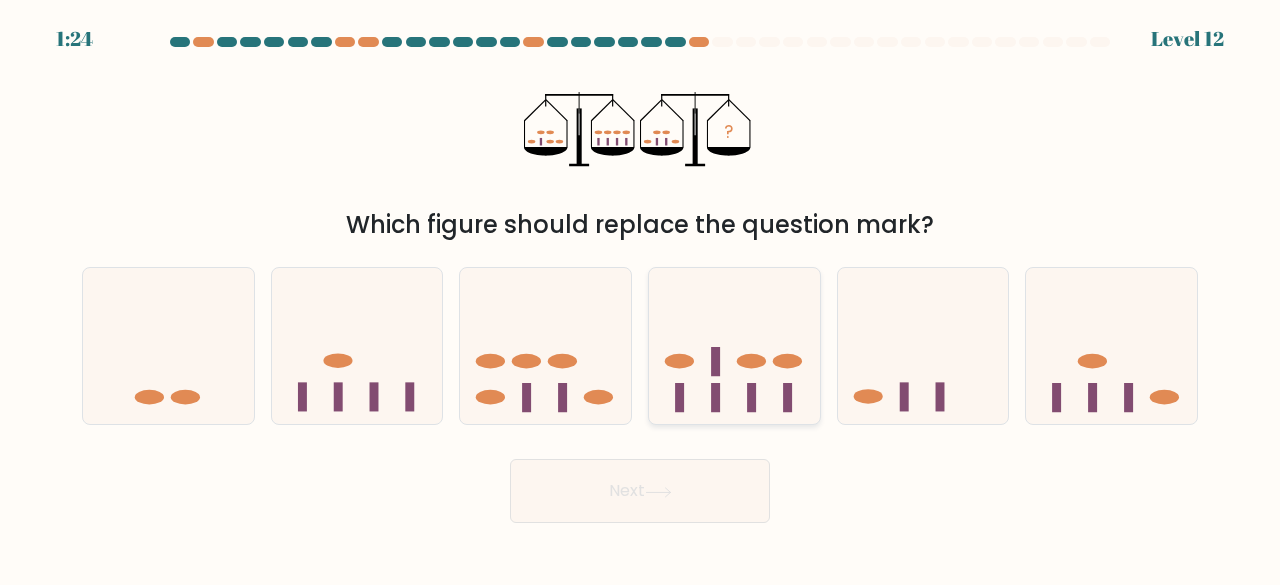 click 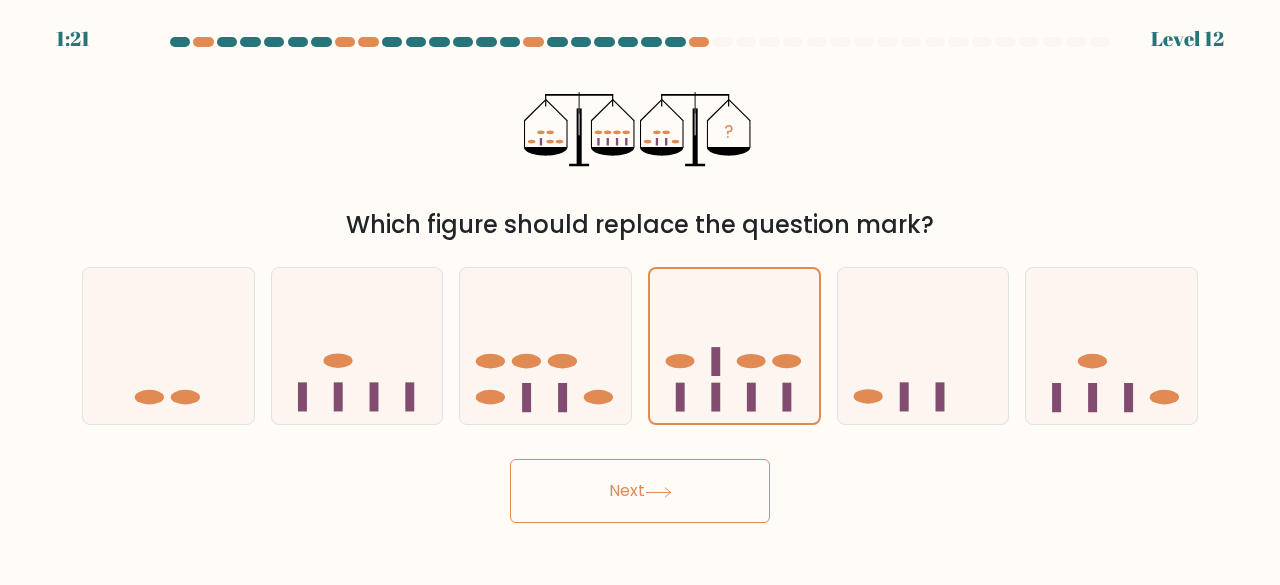 click on "Next" at bounding box center (640, 491) 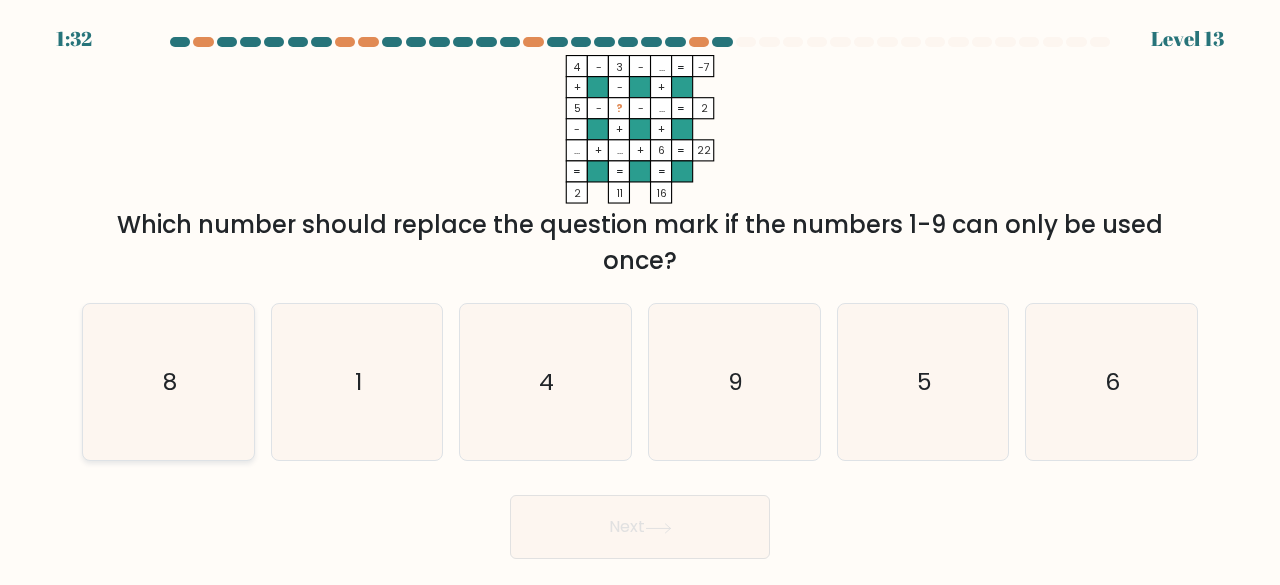 click on "8" 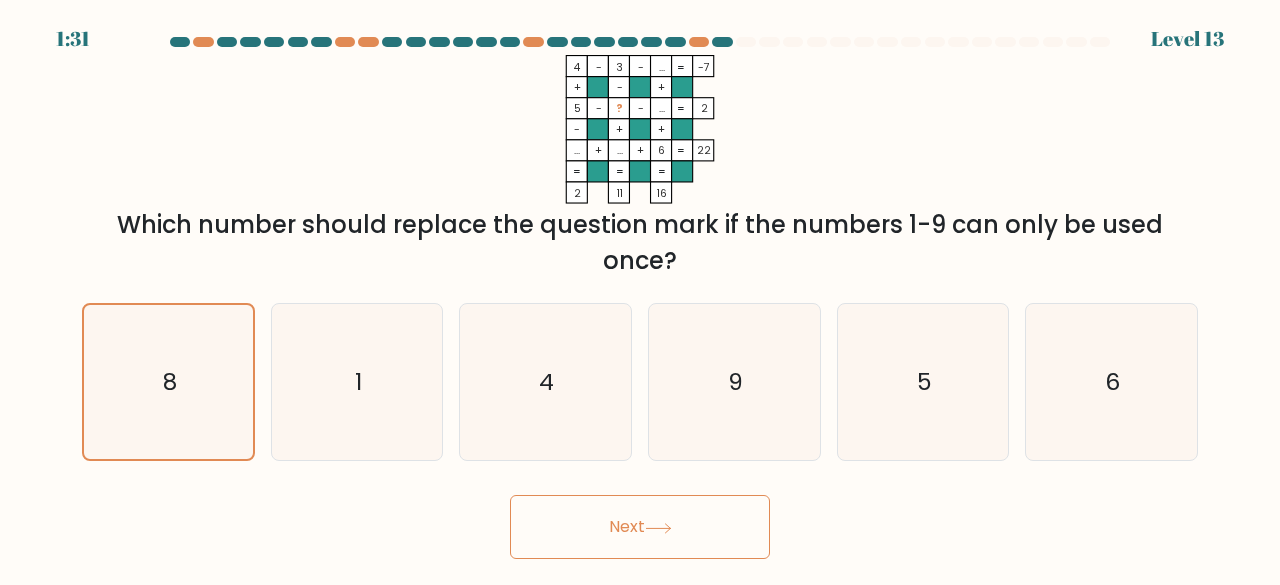 click on "Next" at bounding box center (640, 527) 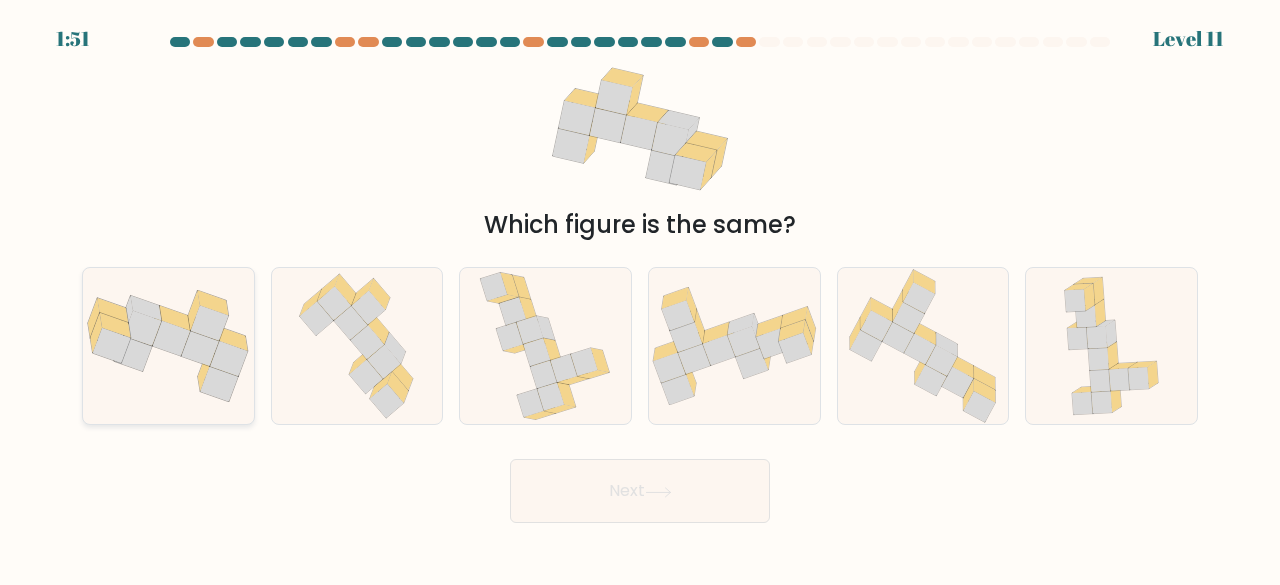 click 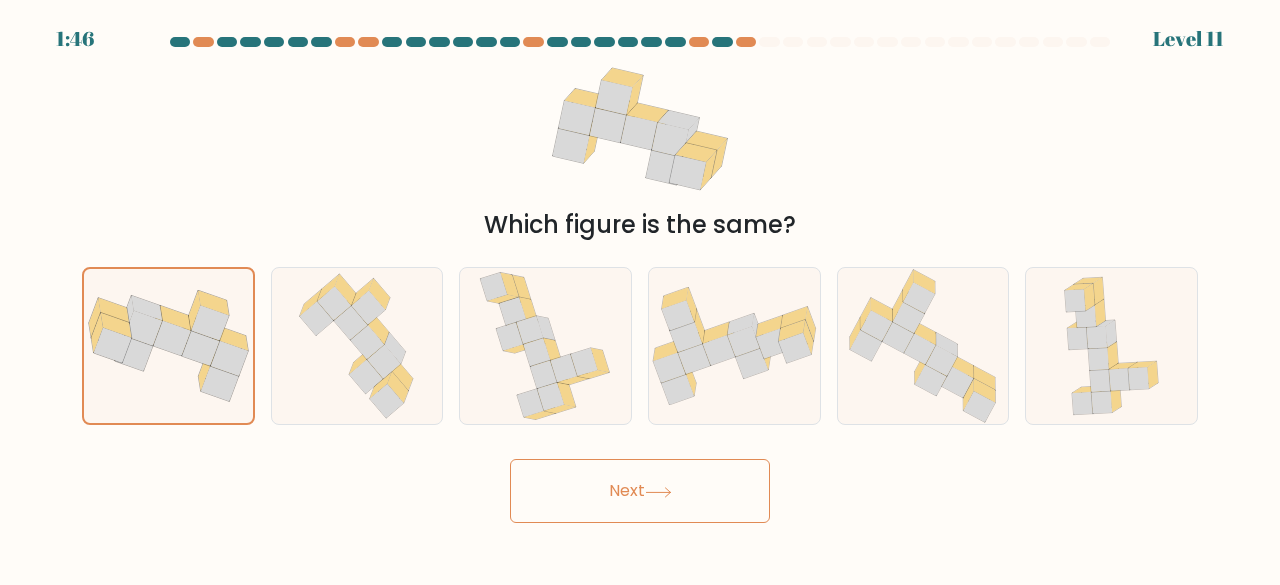 click on "Next" at bounding box center [640, 491] 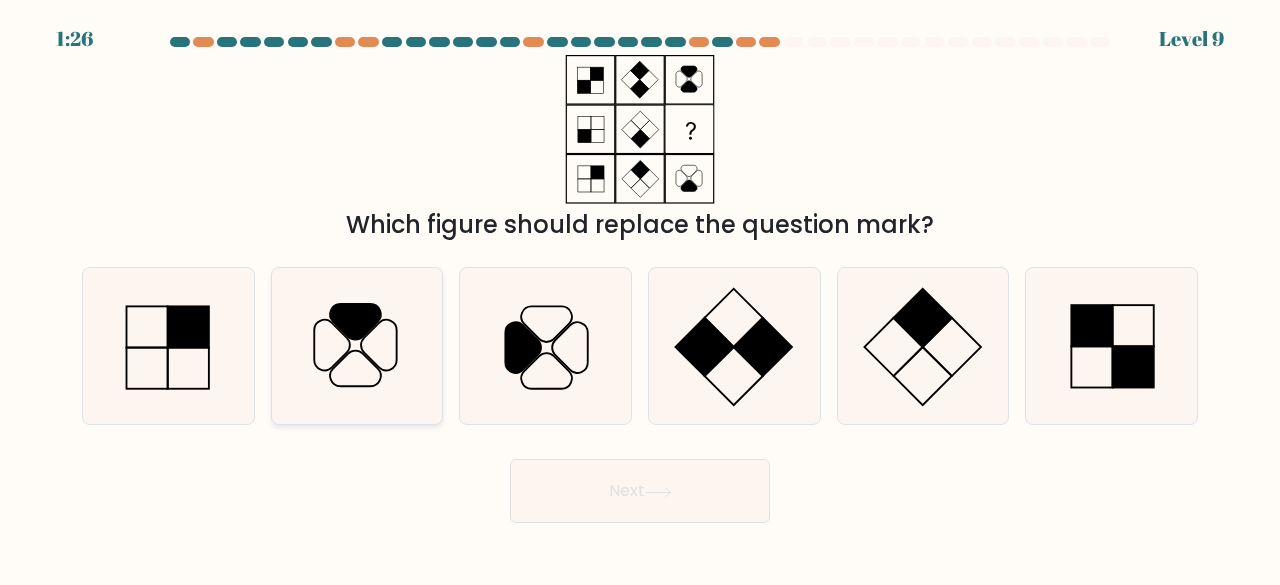 click 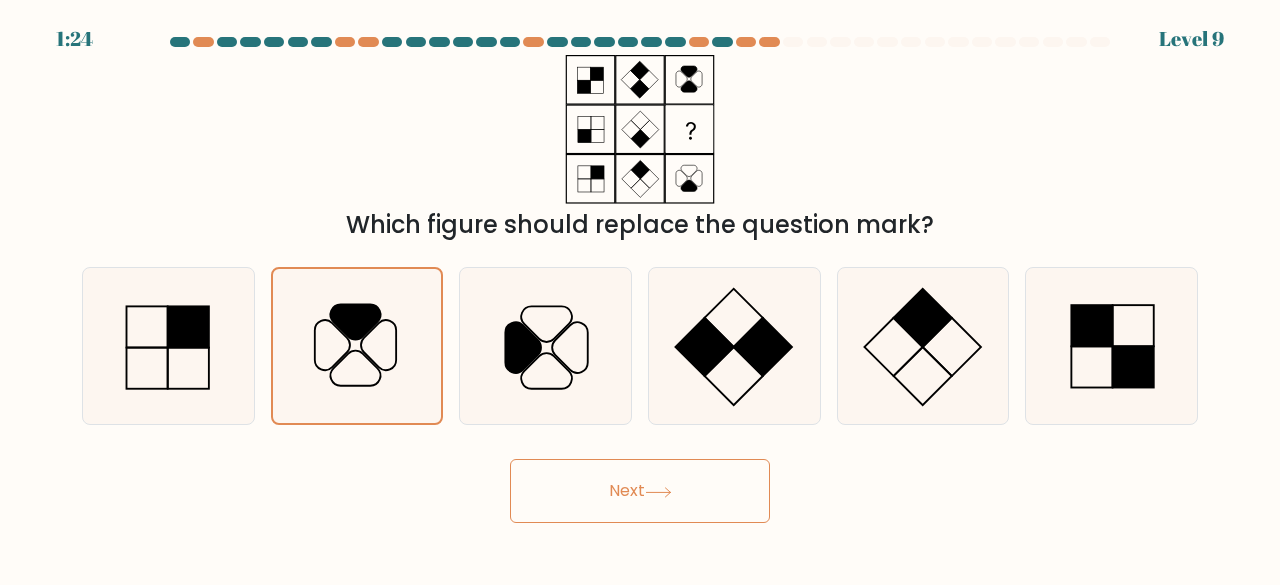 click 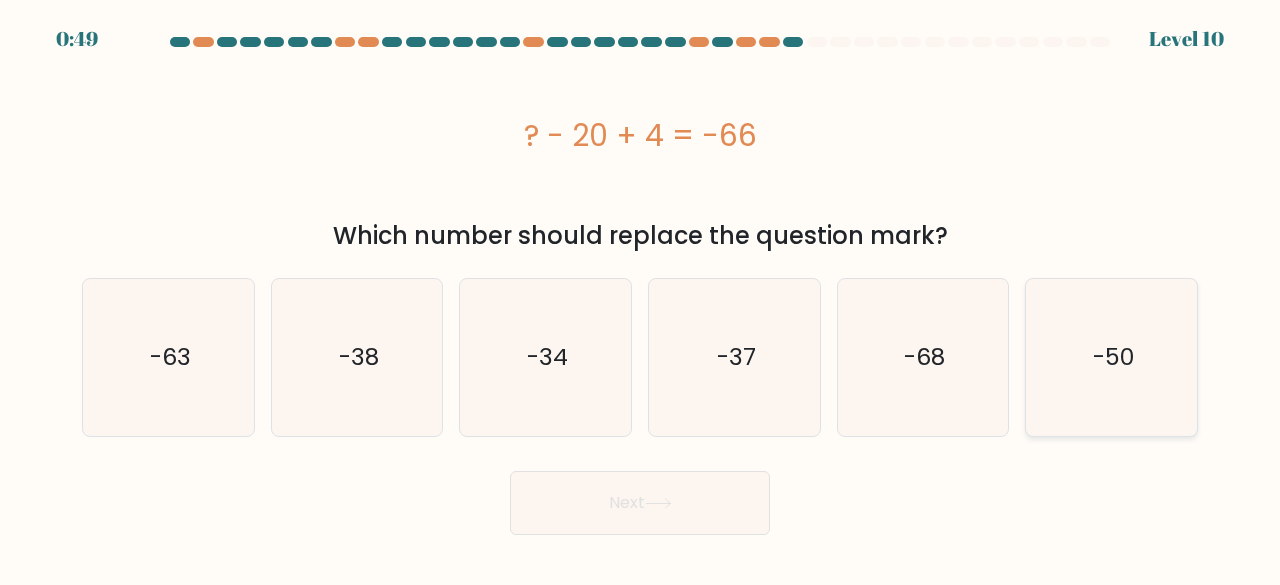 click on "-50" 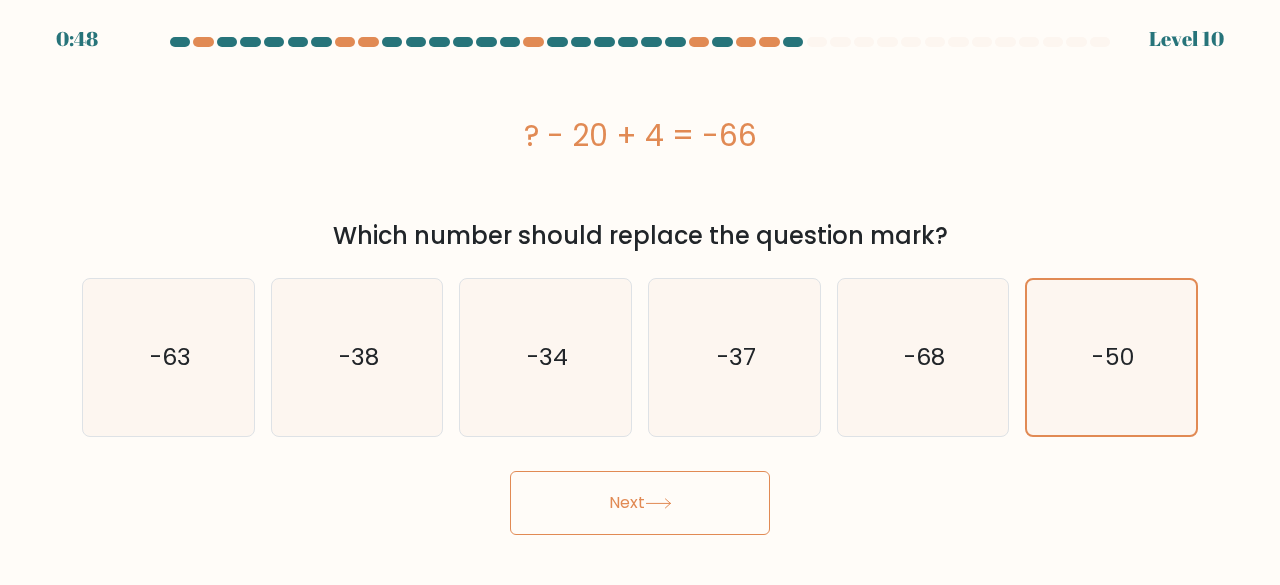 click on "Next" at bounding box center [640, 503] 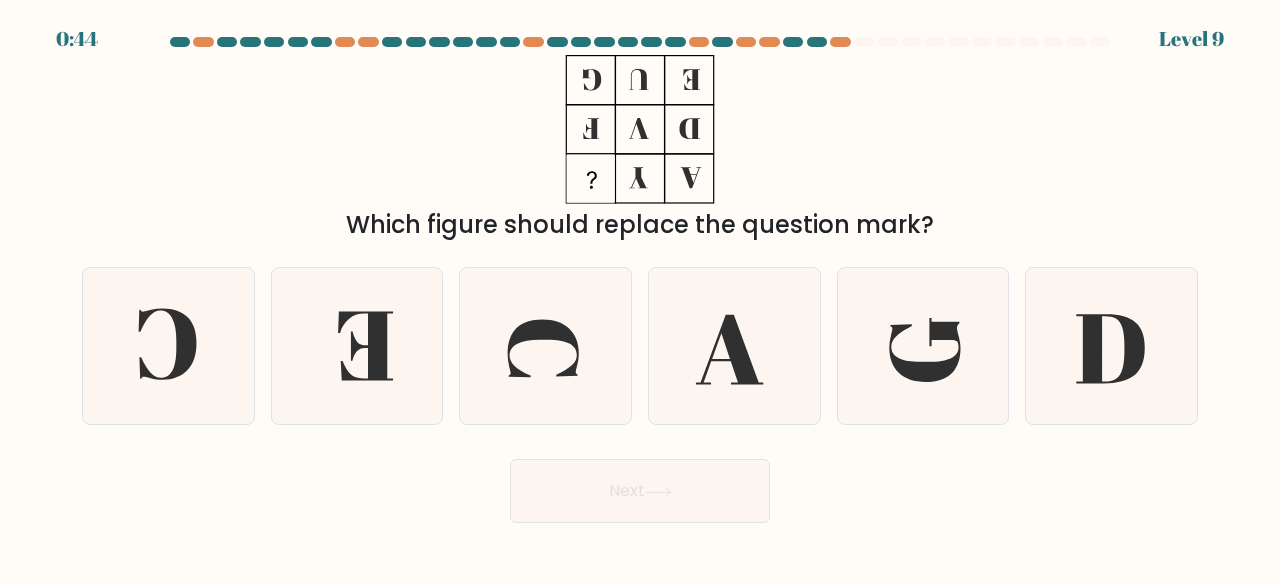 scroll, scrollTop: 0, scrollLeft: 0, axis: both 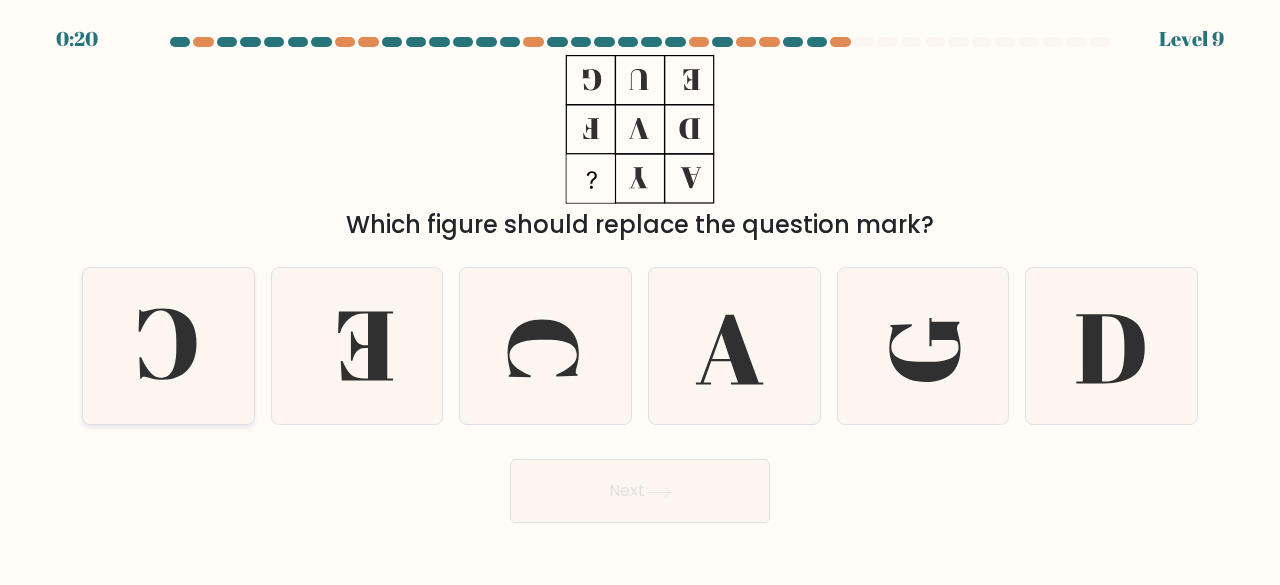 click 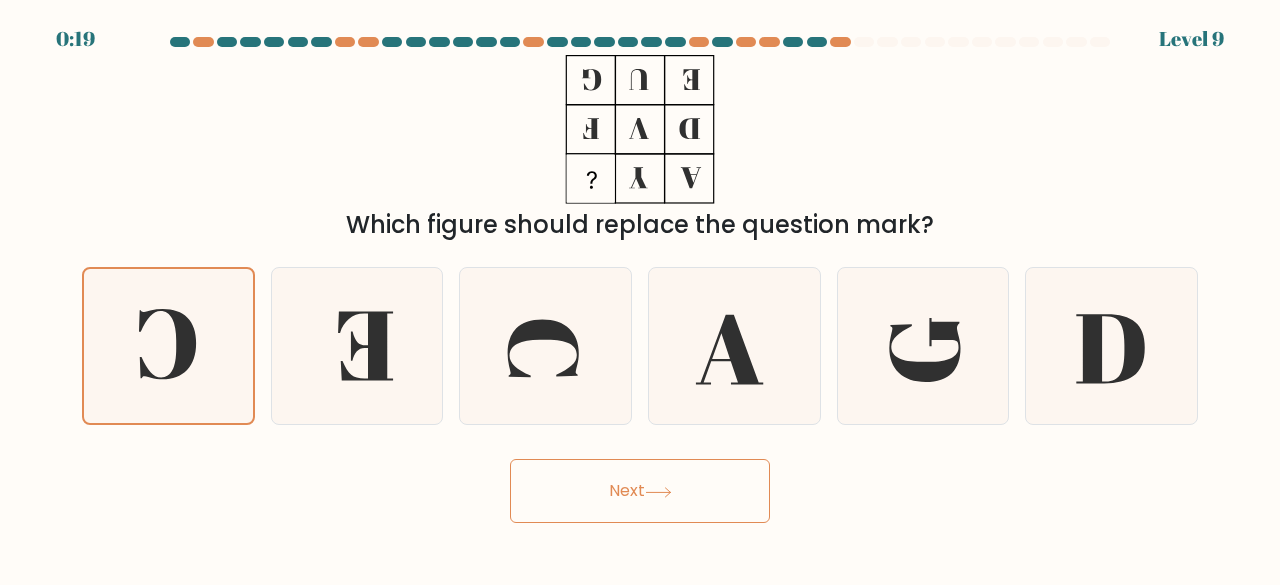 click 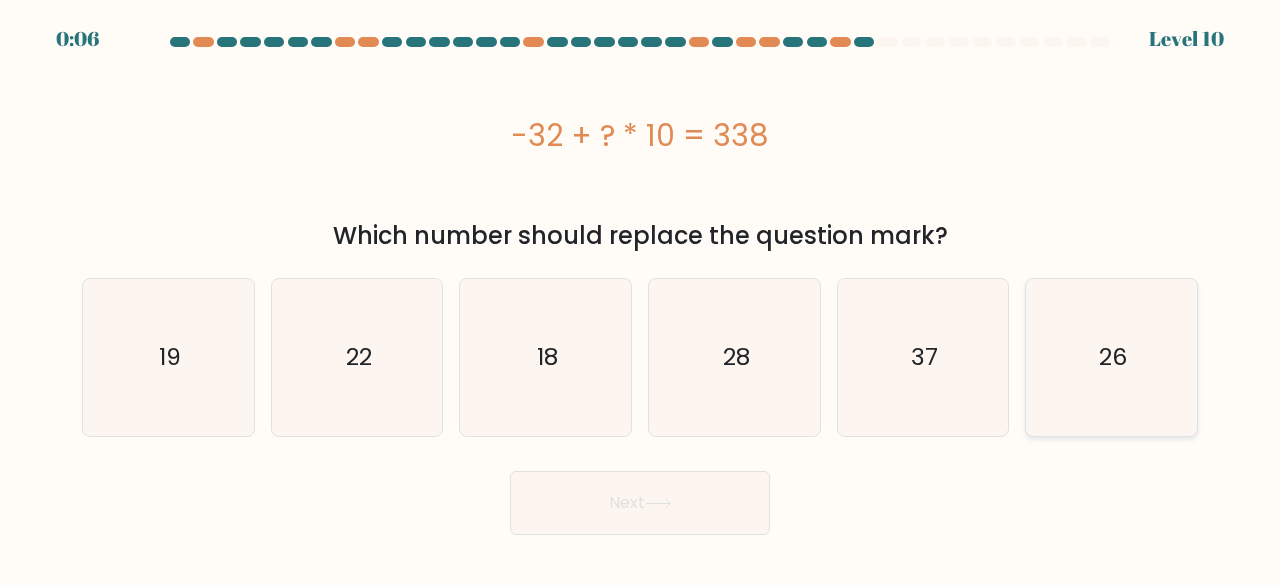 click on "26" 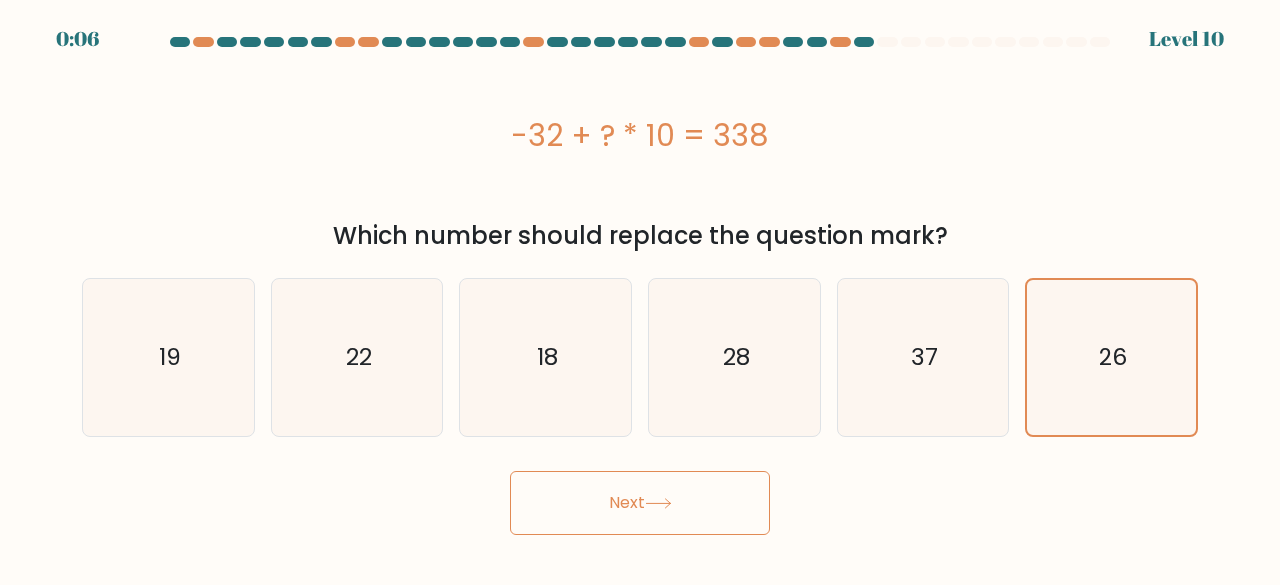 click 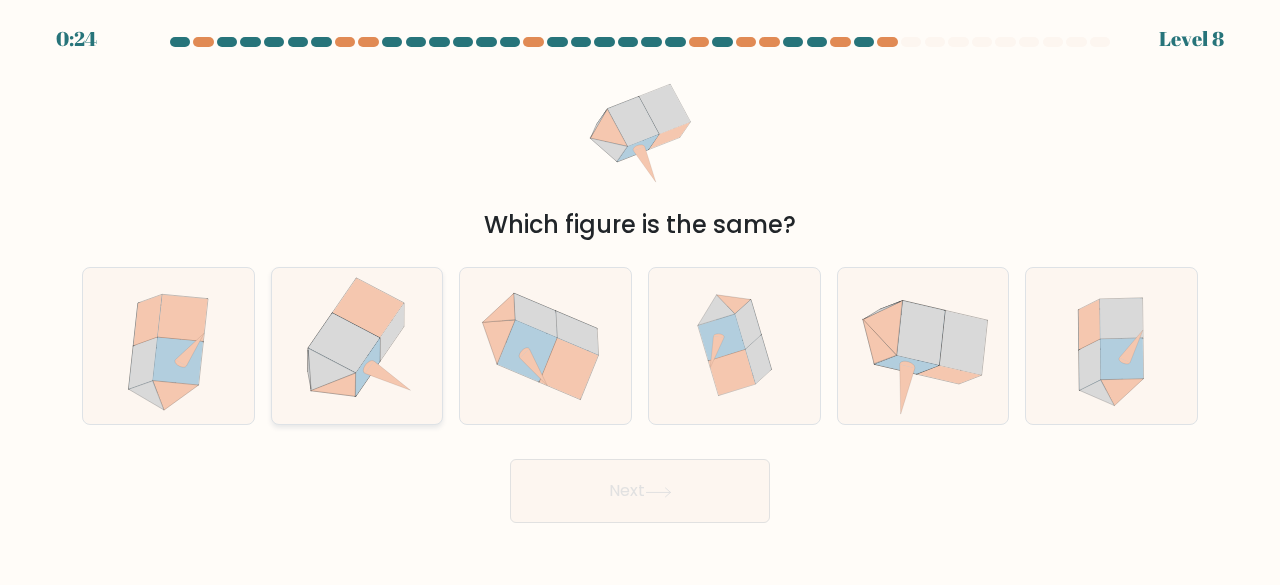 click 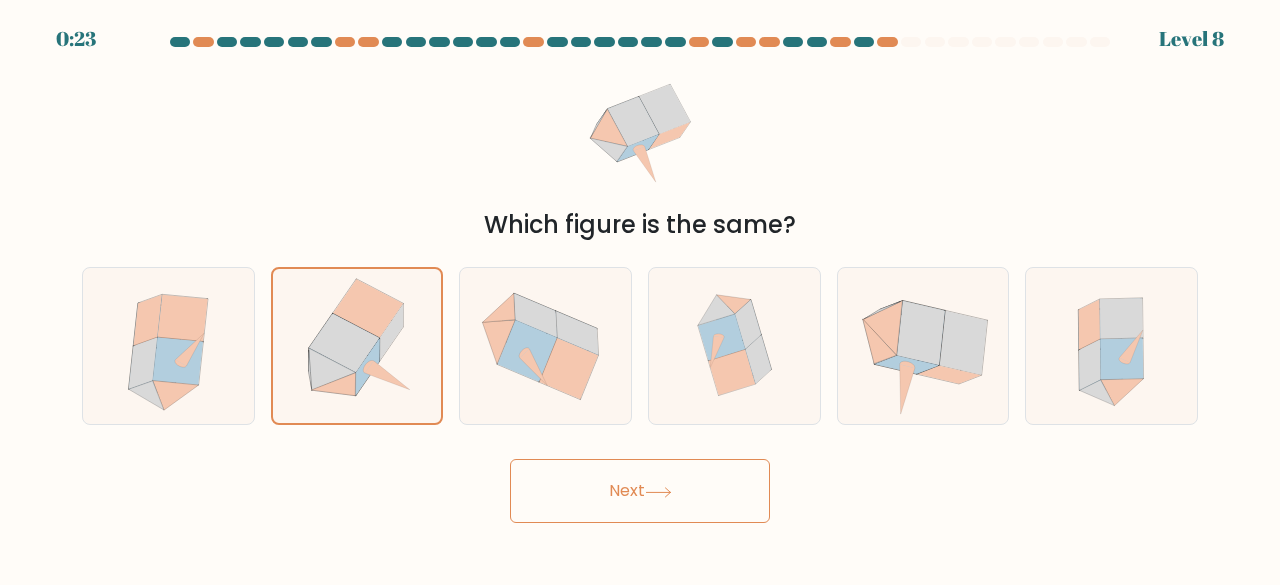 click on "Next" at bounding box center (640, 491) 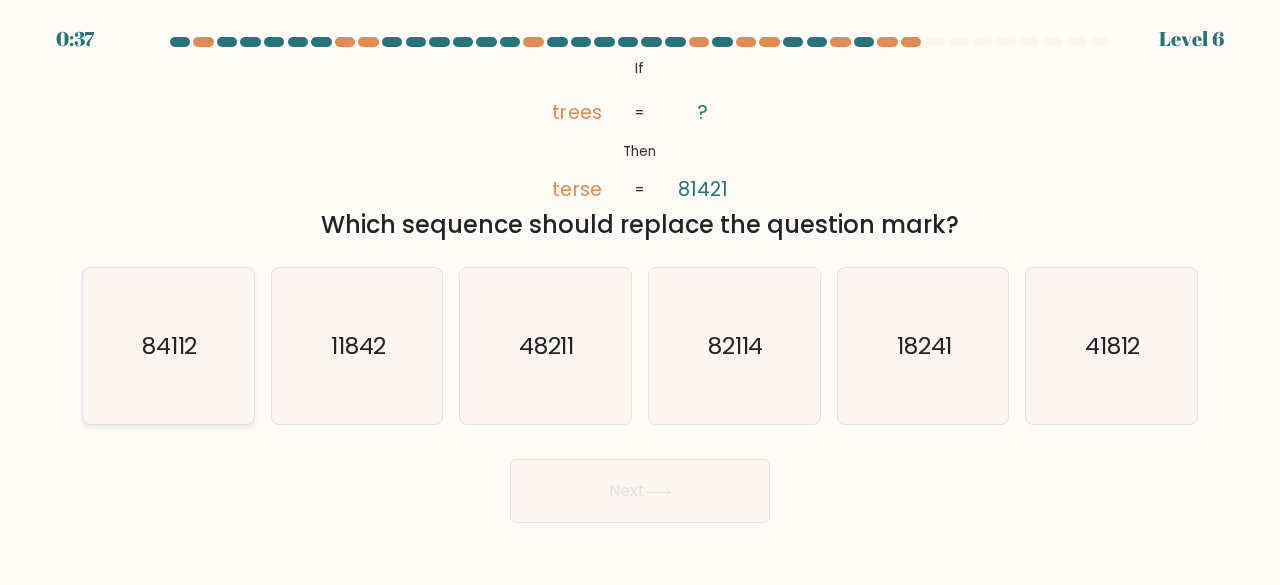 click on "84112" 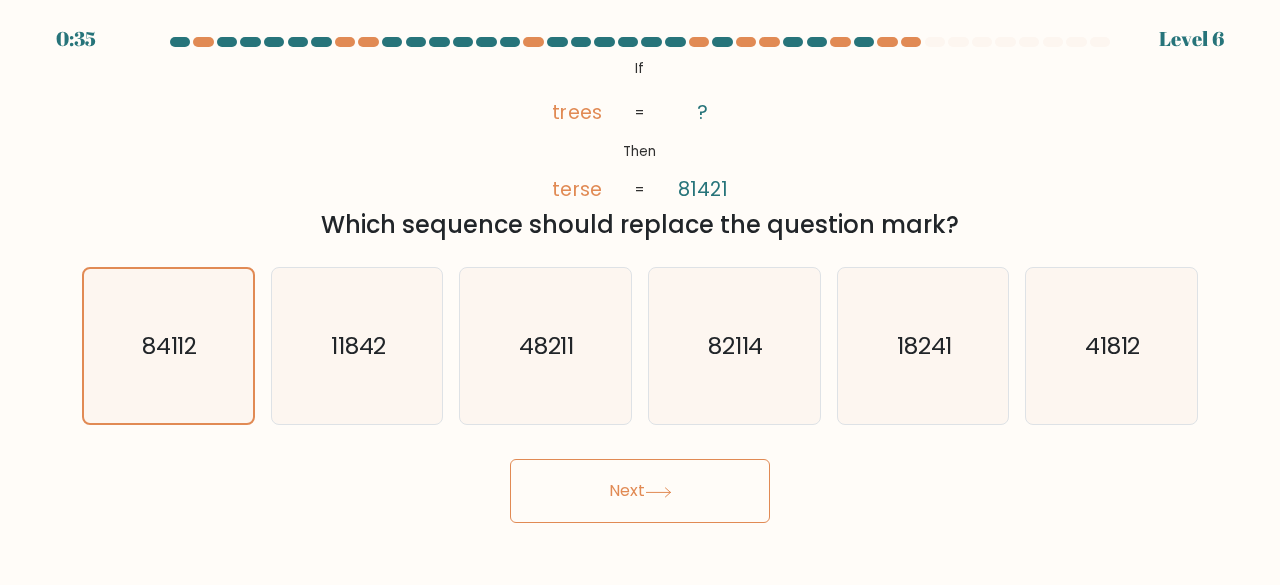 click on "Next" at bounding box center [640, 491] 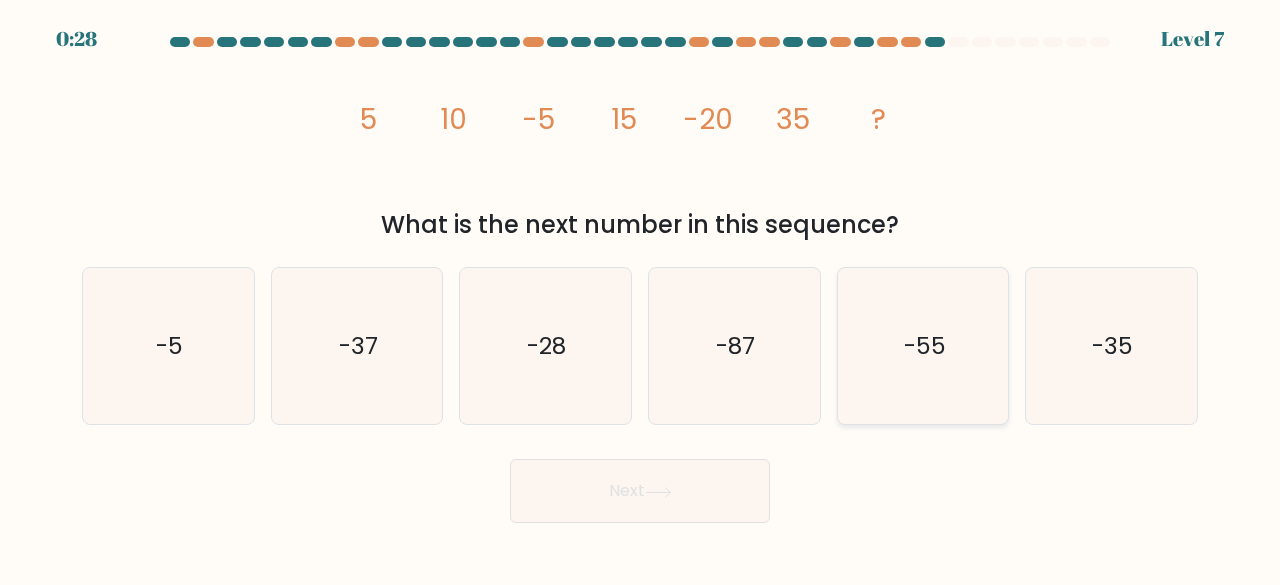 click on "-55" 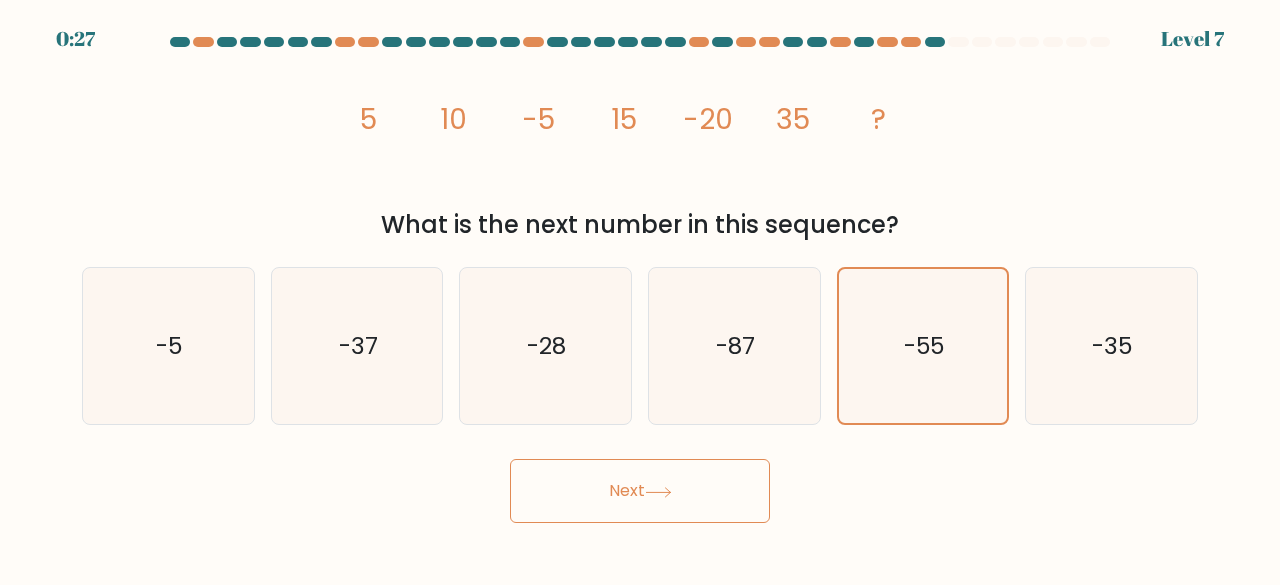 click on "Next" at bounding box center (640, 491) 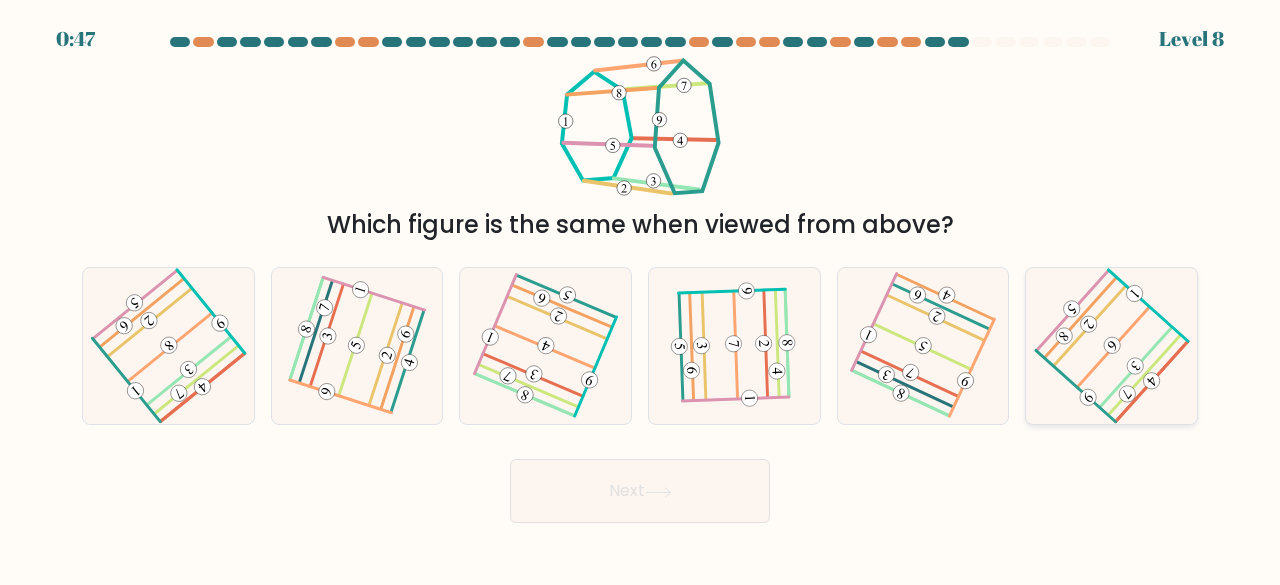 click 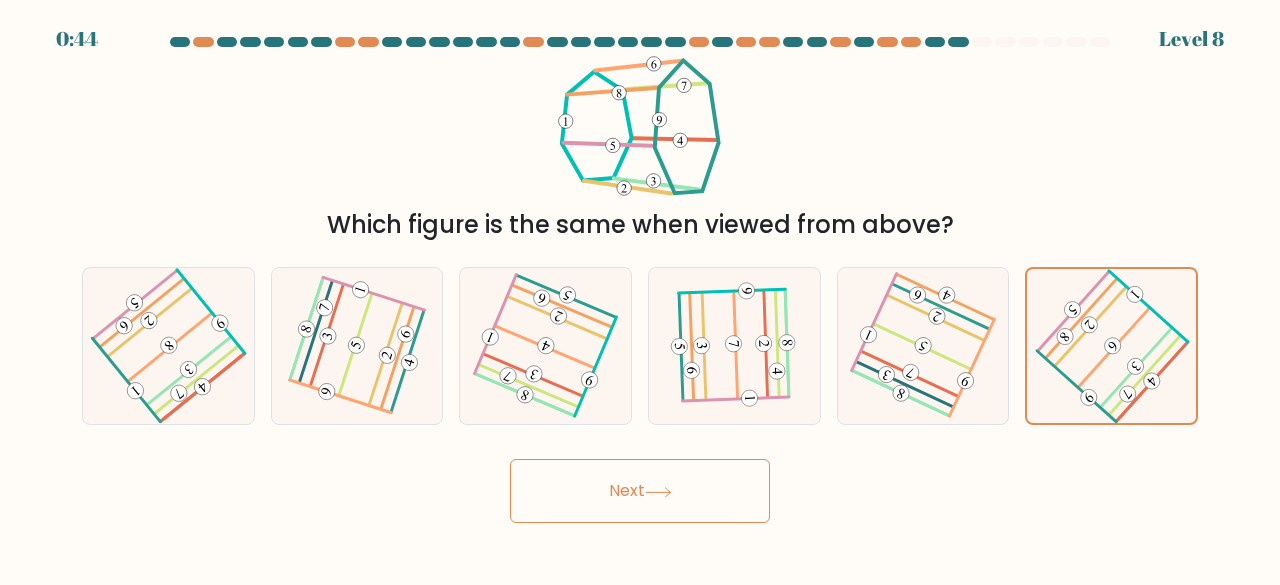 click on "Next" at bounding box center (640, 491) 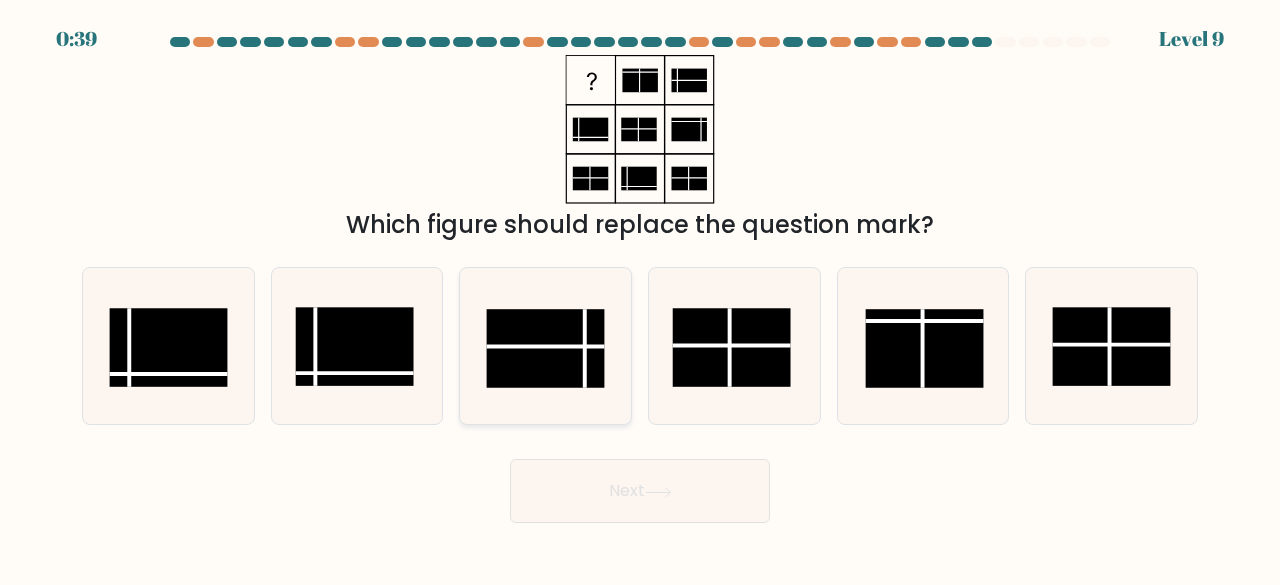 click 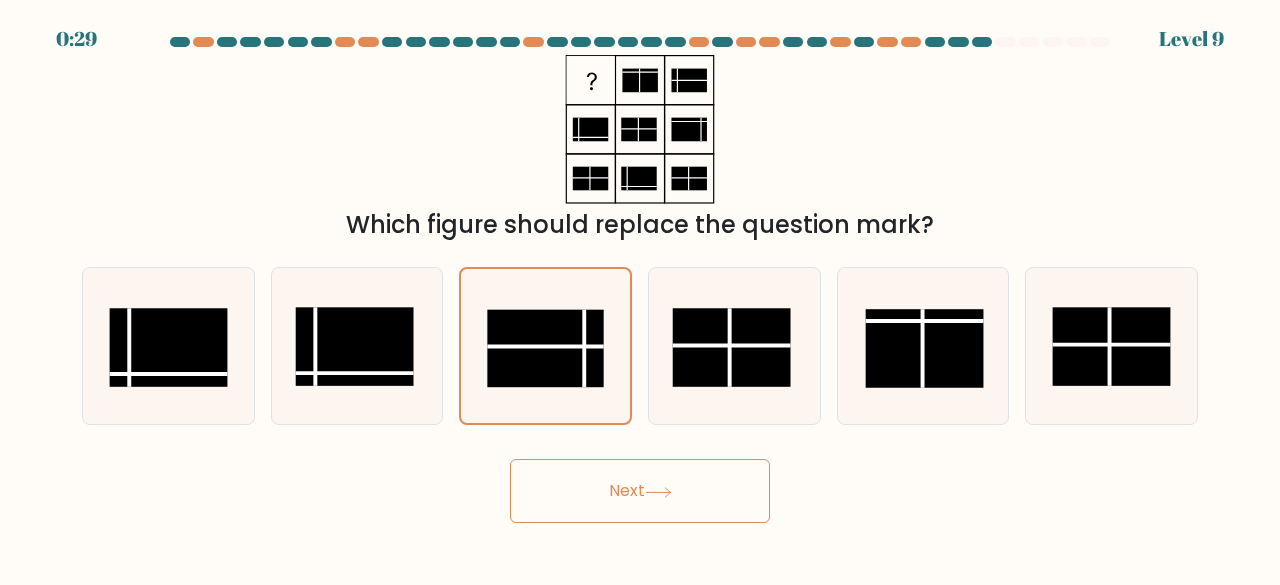 click on "Next" at bounding box center [640, 491] 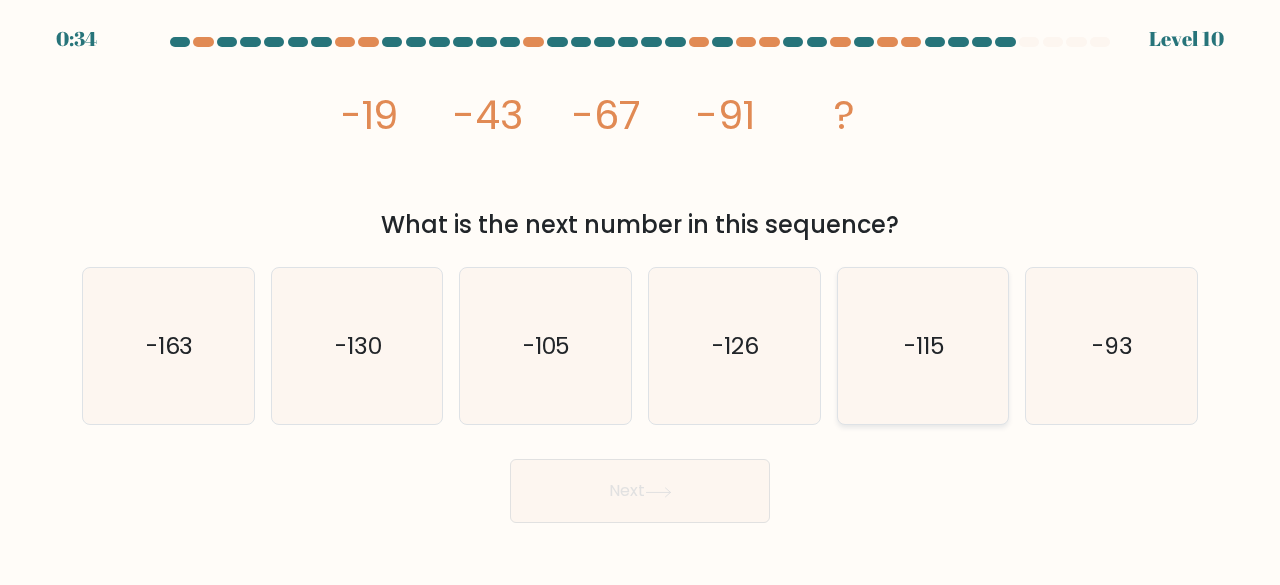 click on "-115" 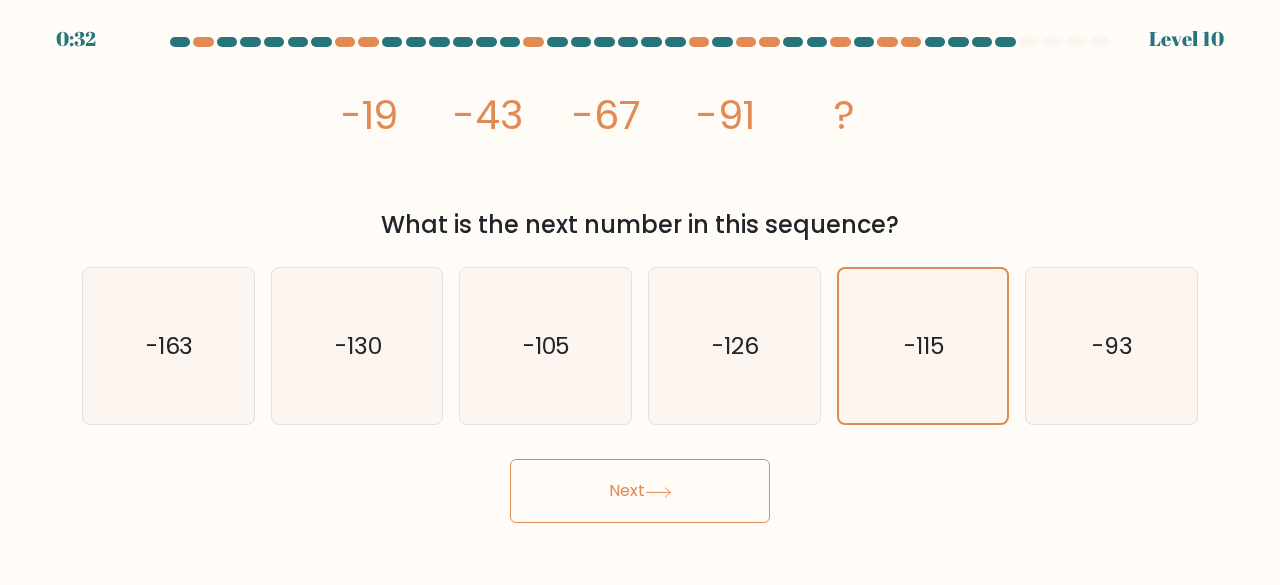 click on "Next" at bounding box center (640, 491) 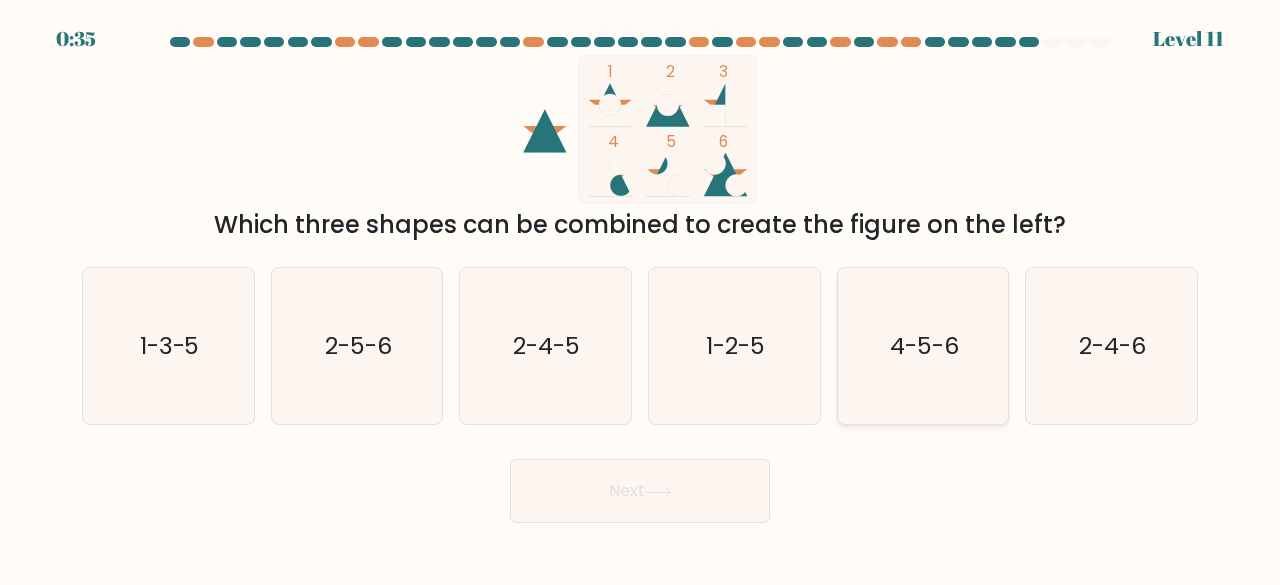 click on "4-5-6" 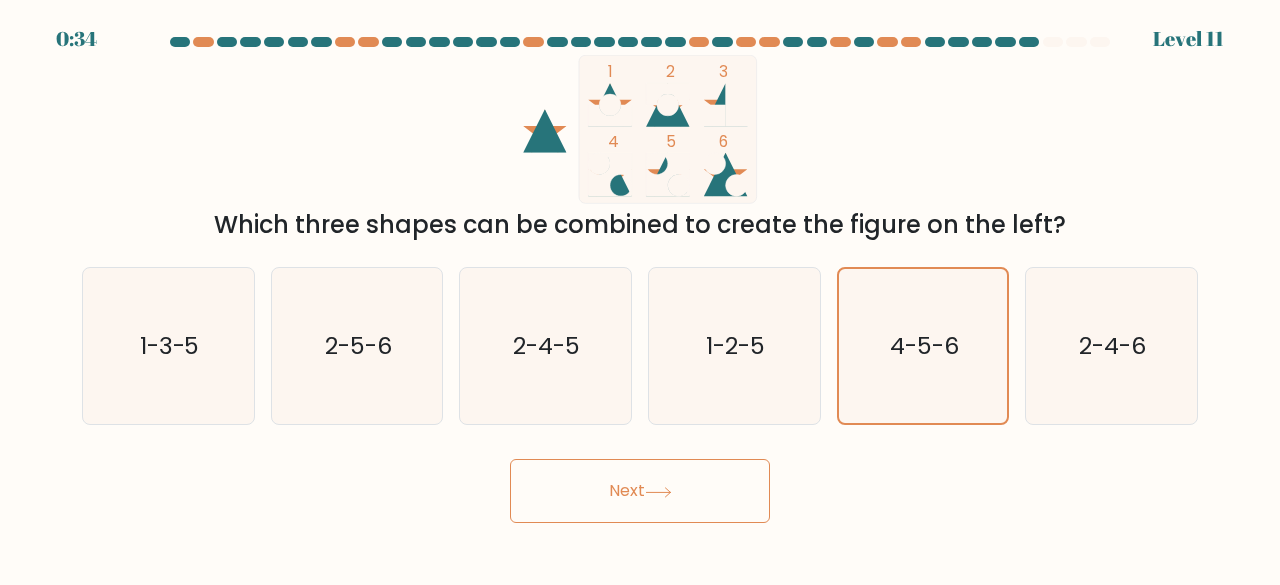 click on "Next" at bounding box center (640, 491) 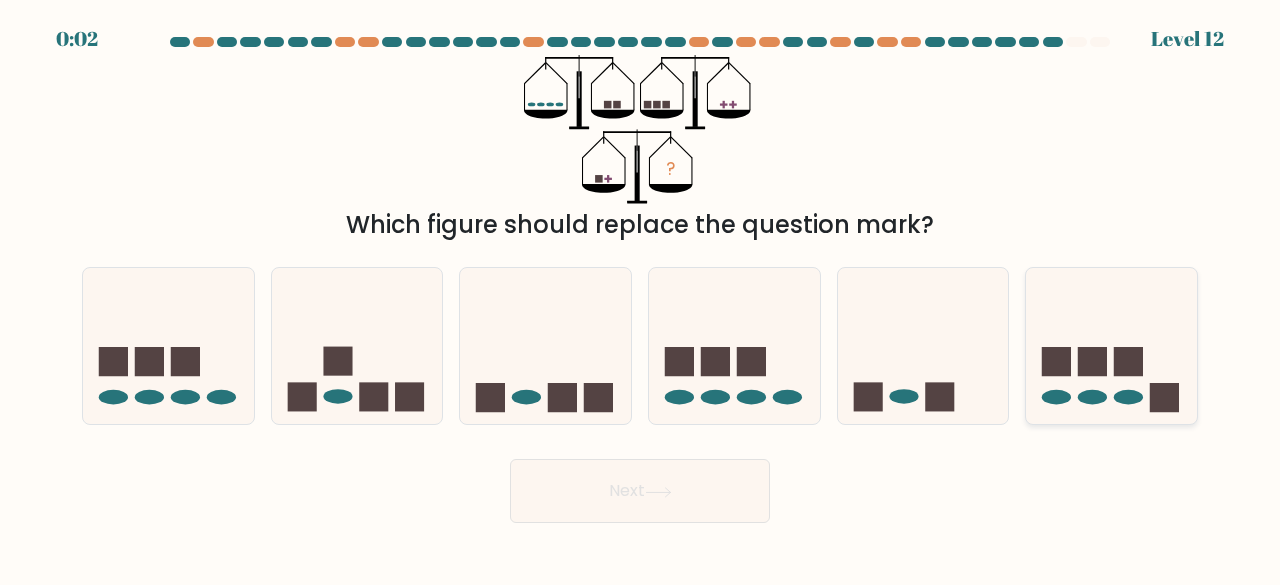 click 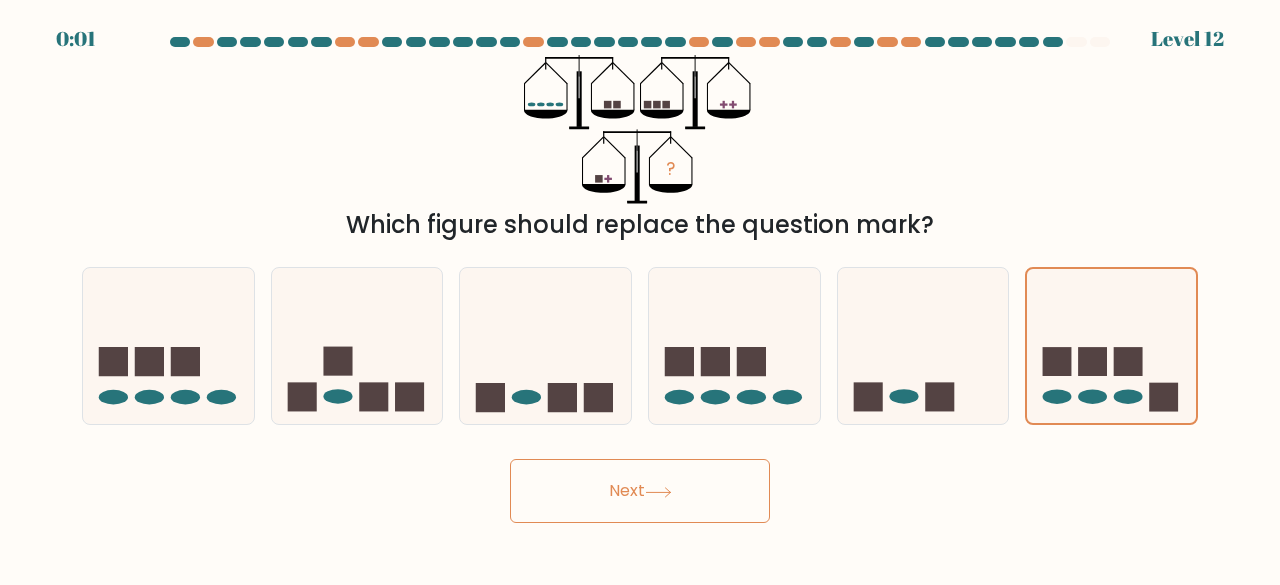 click on "Next" at bounding box center [640, 491] 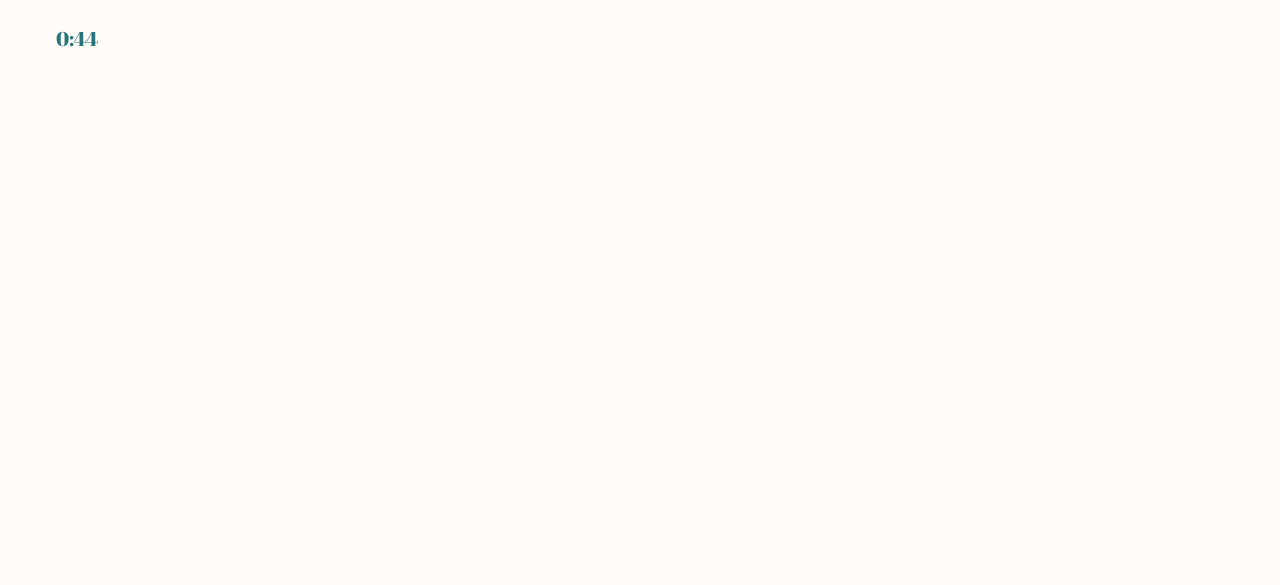 scroll, scrollTop: 0, scrollLeft: 0, axis: both 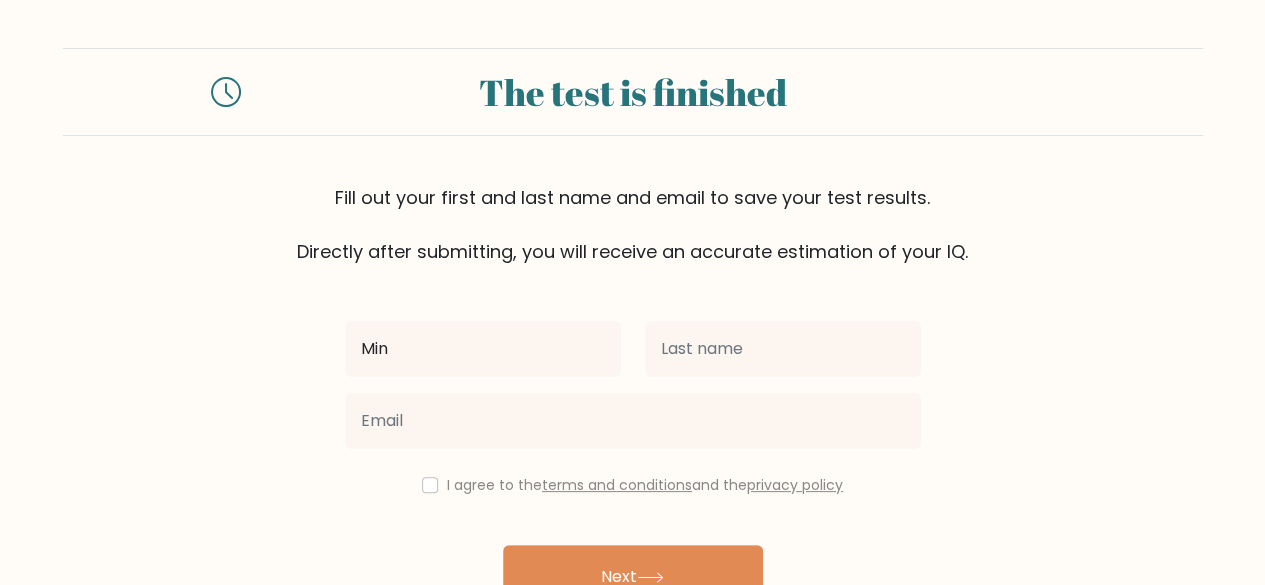 type on "Min" 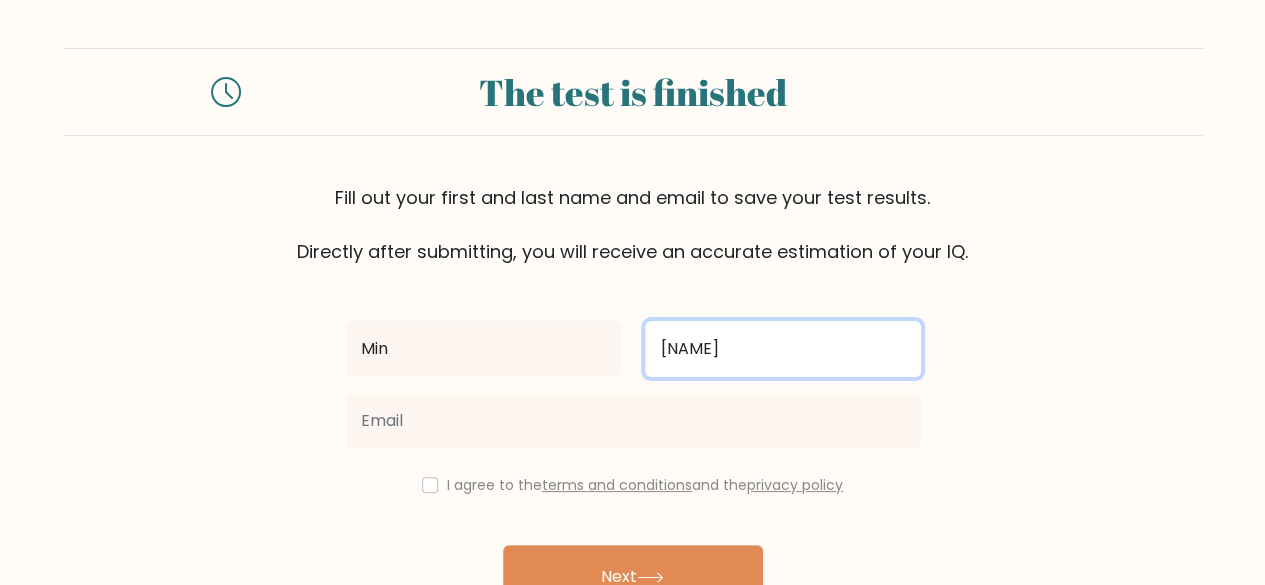 type on "[NAME]" 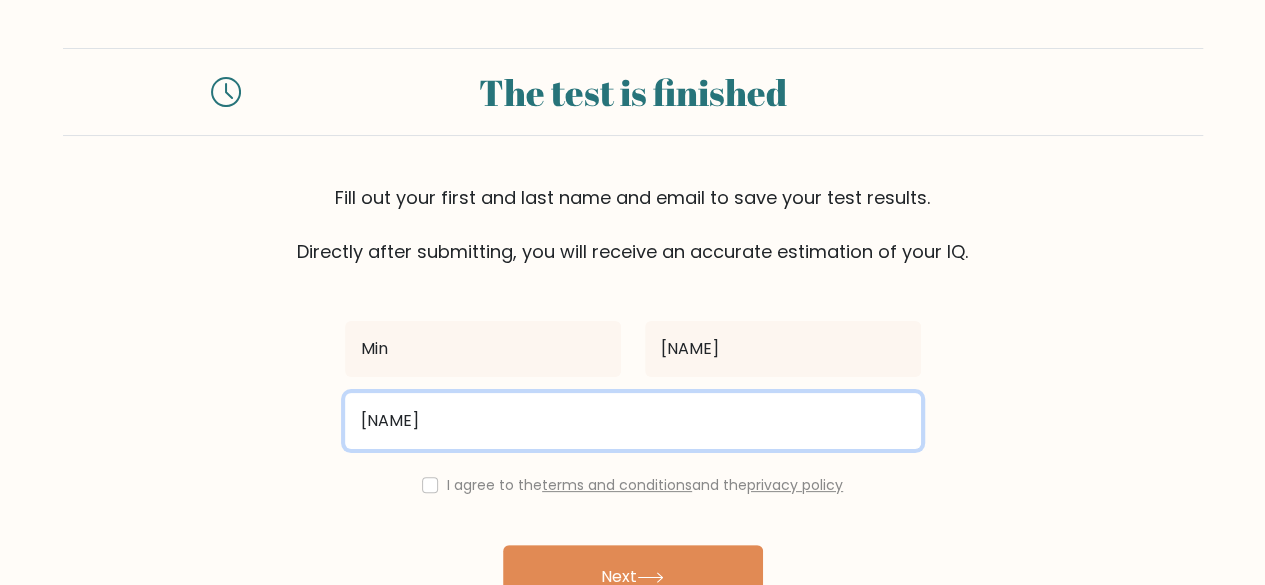 type on "[EMAIL]" 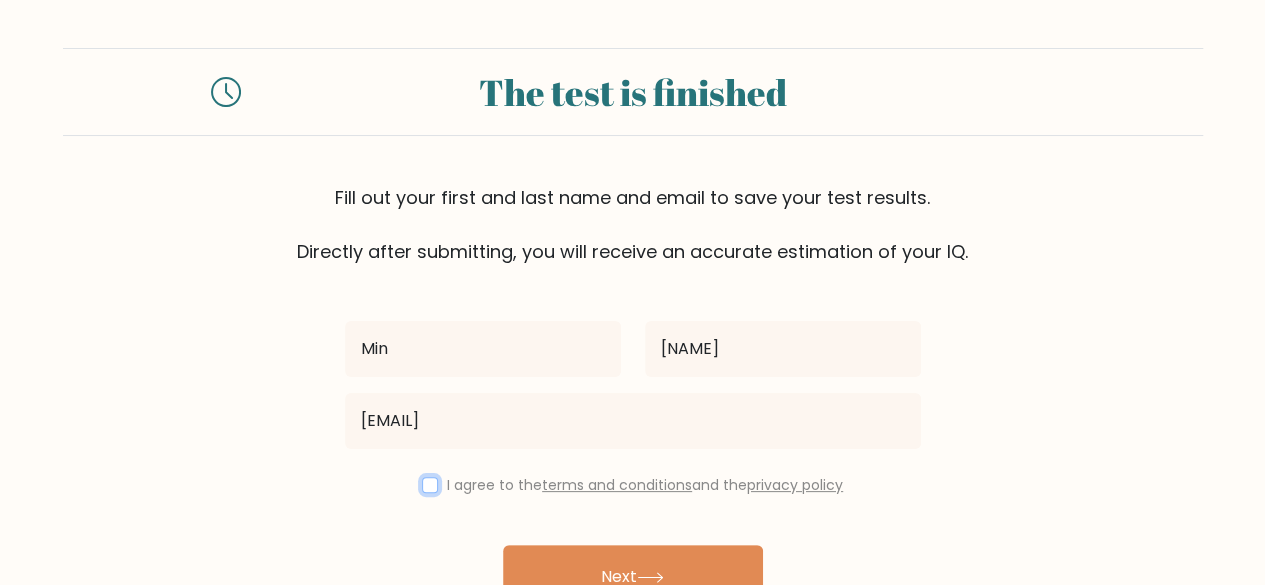 click at bounding box center (430, 485) 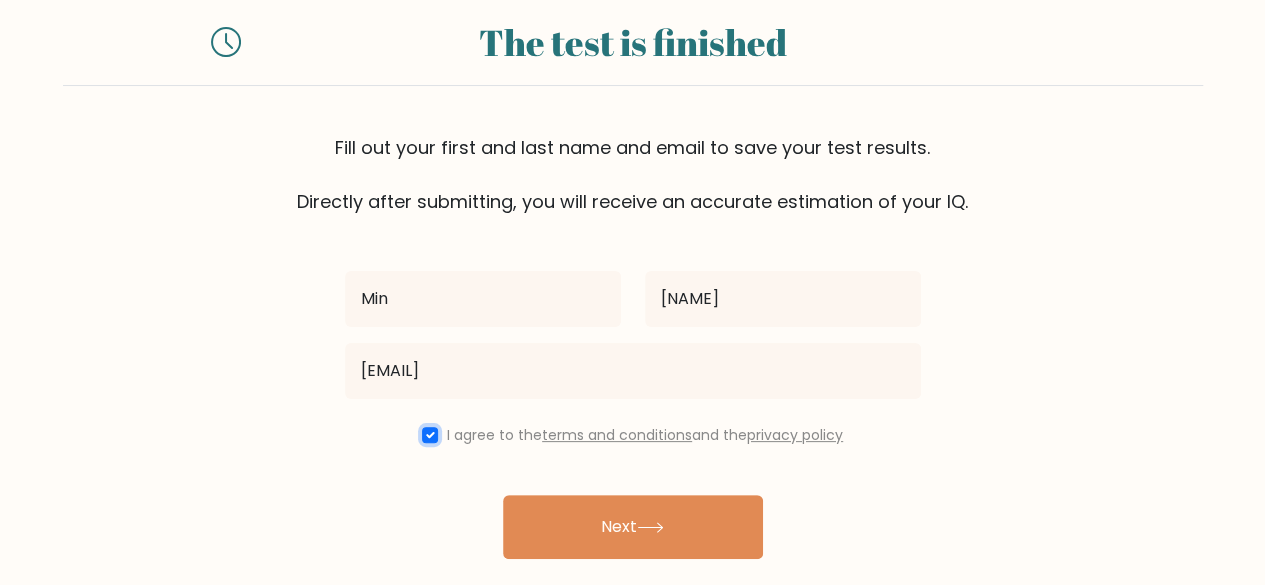 scroll, scrollTop: 115, scrollLeft: 0, axis: vertical 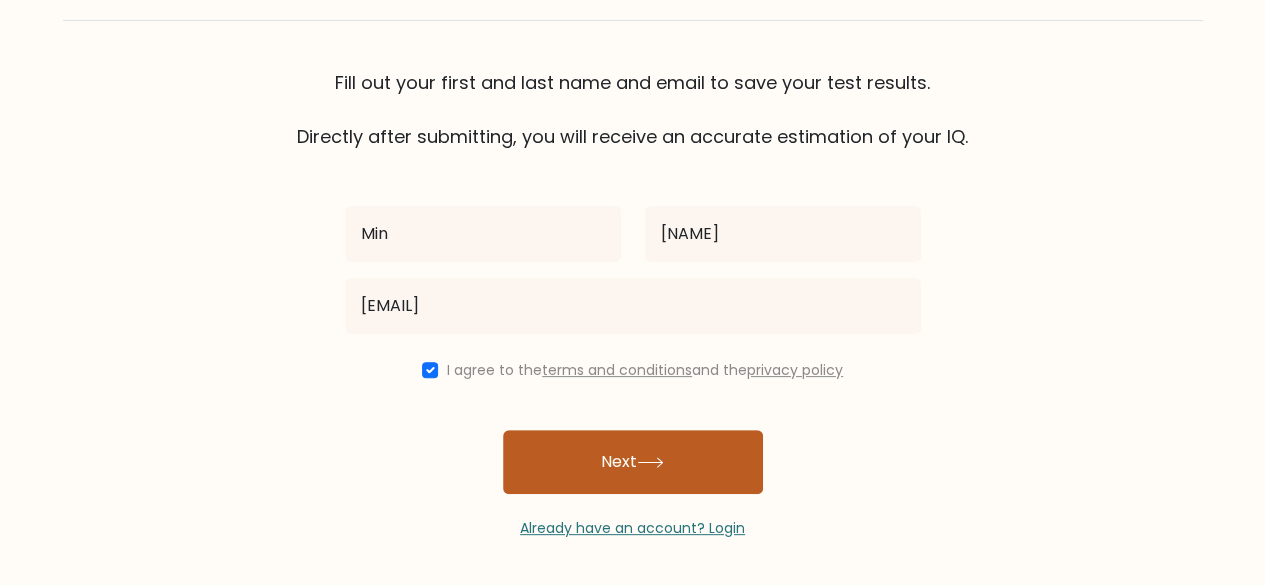click on "Next" at bounding box center (633, 462) 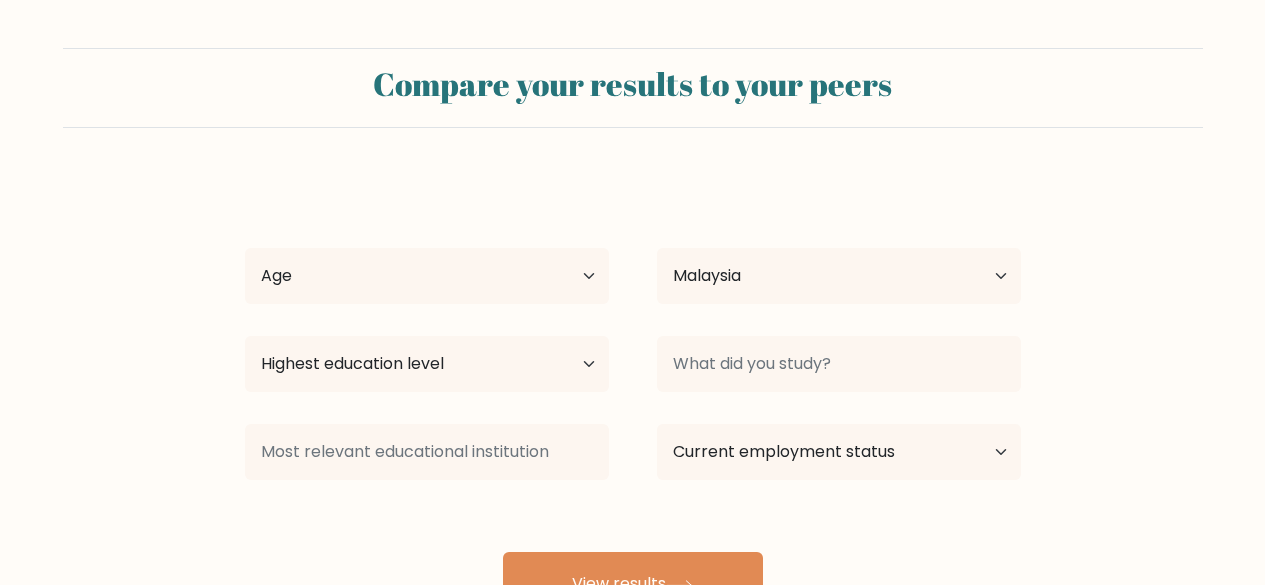 select on "MY" 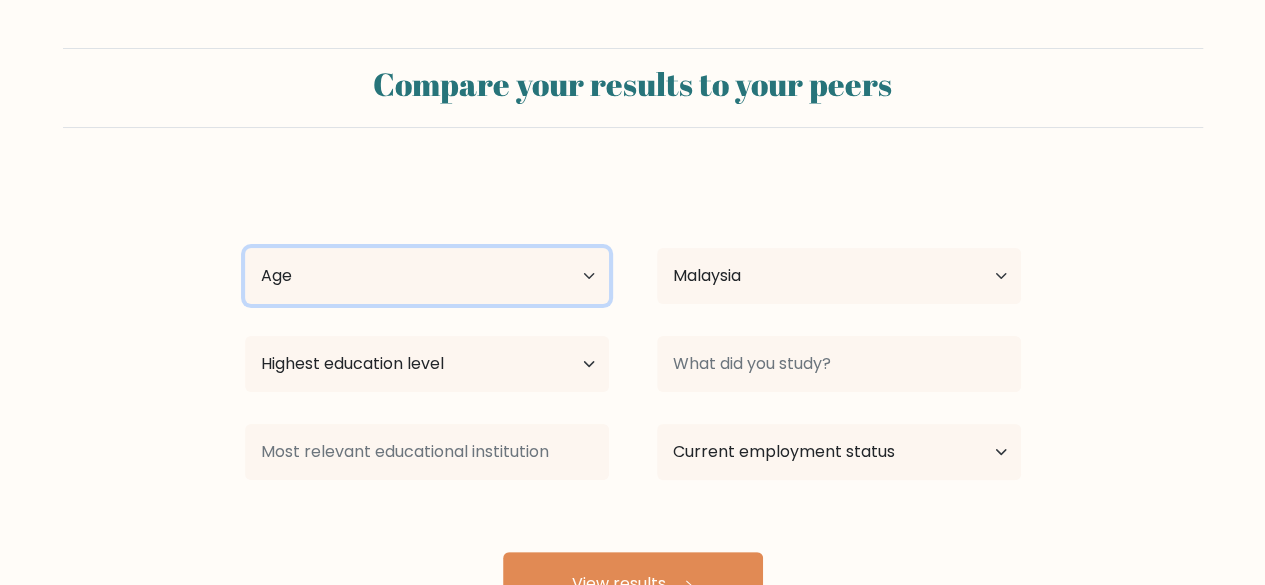 click on "Age
Under 18 years old
18-24 years old
25-34 years old
35-44 years old
45-54 years old
55-64 years old
65 years old and above" at bounding box center [427, 276] 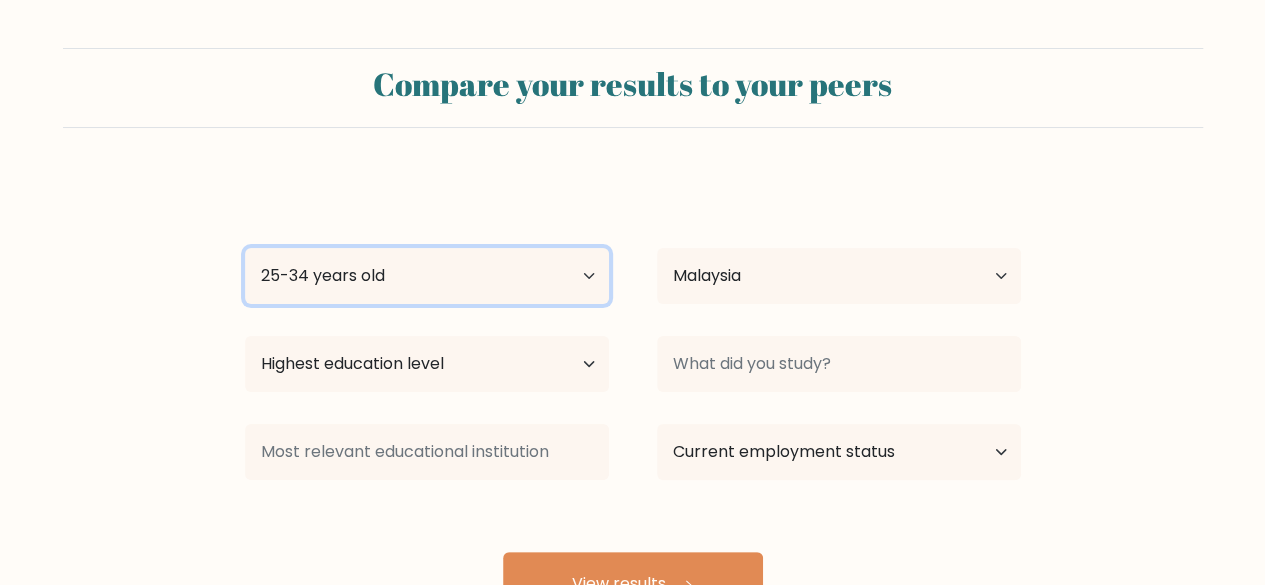 click on "Age
Under 18 years old
18-24 years old
25-34 years old
35-44 years old
45-54 years old
55-64 years old
65 years old and above" at bounding box center [427, 276] 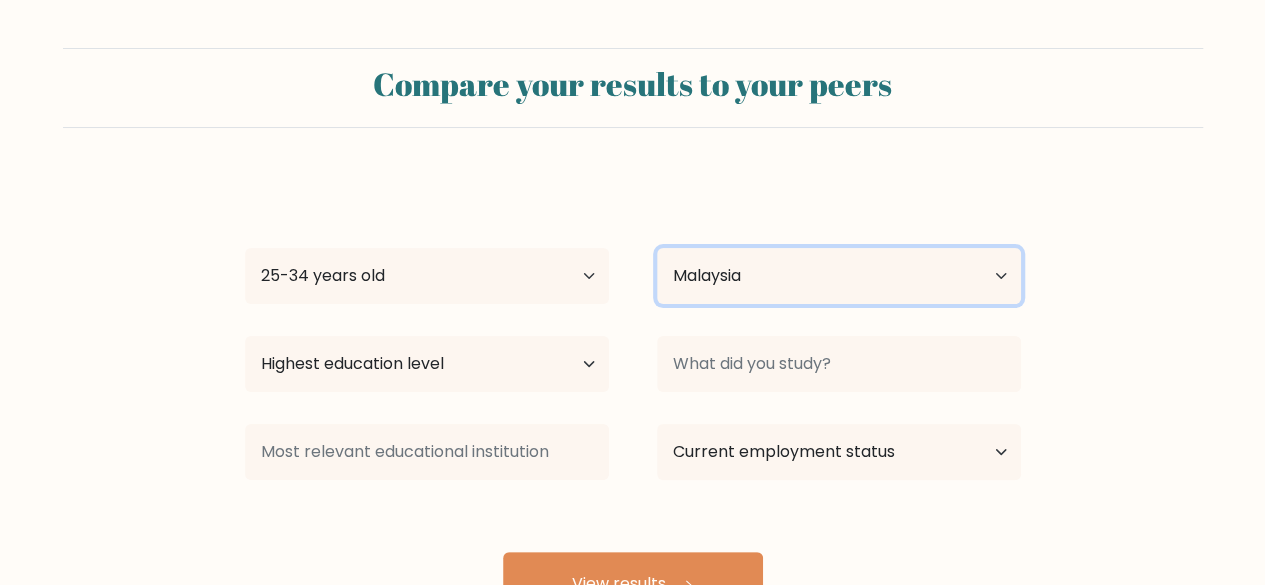 click on "Country
Afghanistan
Albania
Algeria
American Samoa
Andorra
Angola
Anguilla
Antarctica
Antigua and Barbuda
Argentina
Armenia
Aruba
Australia
Austria
Azerbaijan
Bahamas
Bahrain
Bangladesh
Barbados
Belarus
Belgium
Belize
Benin
Bermuda
Bhutan
Bolivia
Bonaire, Sint Eustatius and Saba
Bosnia and Herzegovina
Botswana
Bouvet Island
Brazil
British Indian Ocean Territory
Brunei
Bulgaria
Burkina Faso
Burundi
Cabo Verde
Cambodia
Cameroon
Canada
Cayman Islands
Central African Republic
Chad
Chile
China
Christmas Island
Cocos (Keeling) Islands
Colombia
Comoros
Congo
Congo (the Democratic Republic of the)
Cook Islands
Costa Rica
Côte d'Ivoire
Croatia
Cuba" at bounding box center (839, 276) 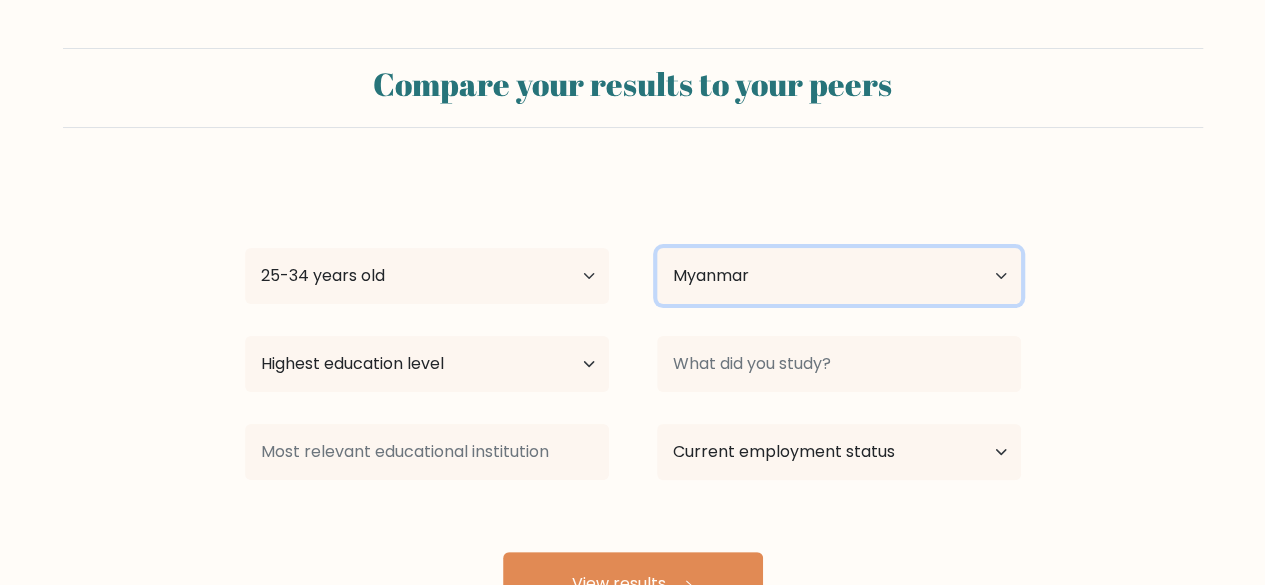 click on "Country
Afghanistan
Albania
Algeria
American Samoa
Andorra
Angola
Anguilla
Antarctica
Antigua and Barbuda
Argentina
Armenia
Aruba
Australia
Austria
Azerbaijan
Bahamas
Bahrain
Bangladesh
Barbados
Belarus
Belgium
Belize
Benin
Bermuda
Bhutan
Bolivia
Bonaire, Sint Eustatius and Saba
Bosnia and Herzegovina
Botswana
Bouvet Island
Brazil
British Indian Ocean Territory
Brunei
Bulgaria
Burkina Faso
Burundi
Cabo Verde
Cambodia
Cameroon
Canada
Cayman Islands
Central African Republic
Chad
Chile
China
Christmas Island
Cocos (Keeling) Islands
Colombia
Comoros
Congo
Congo (the Democratic Republic of the)
Cook Islands
Costa Rica
Côte d'Ivoire
Croatia
Cuba" at bounding box center [839, 276] 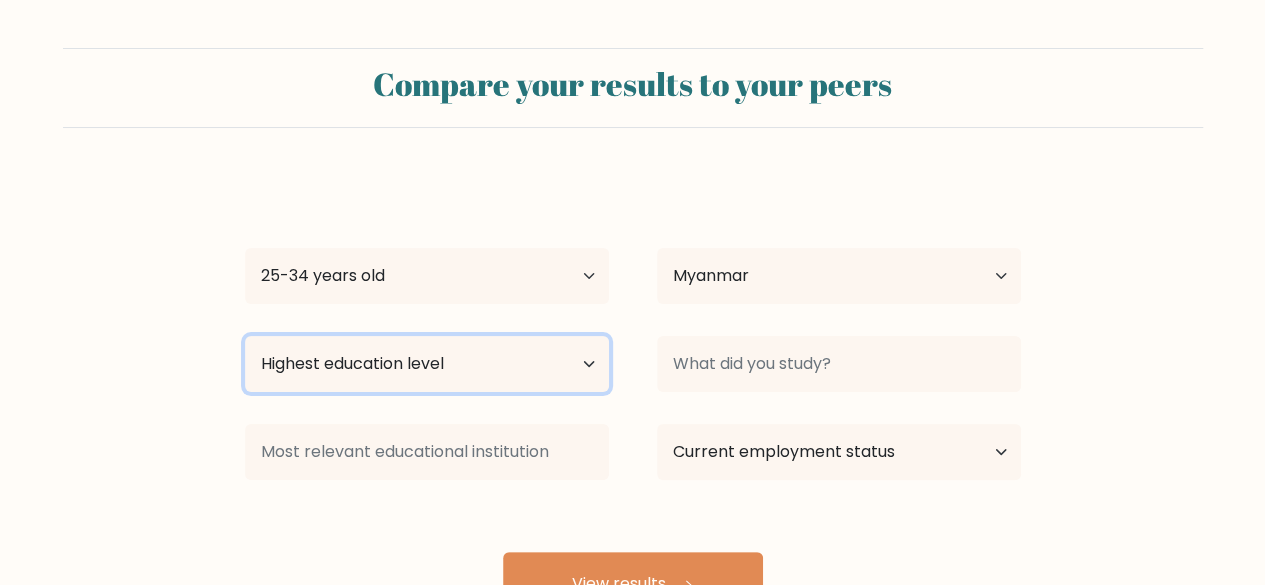 click on "Highest education level
No schooling
Primary
Lower Secondary
Upper Secondary
Occupation Specific
Bachelor's degree
Master's degree
Doctoral degree" at bounding box center (427, 364) 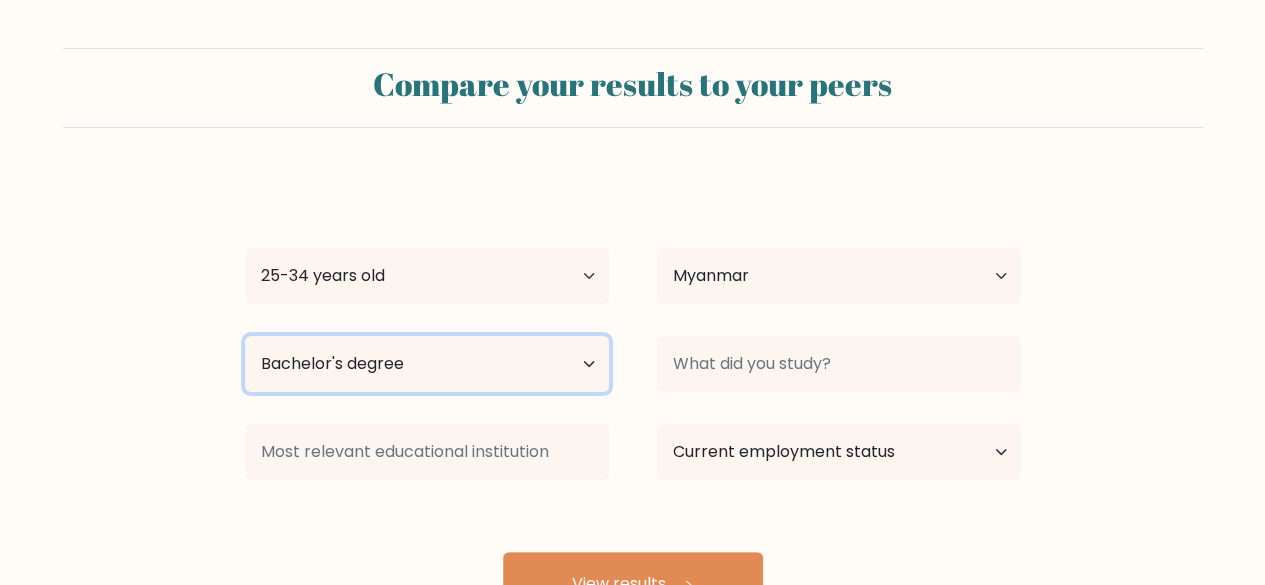 click on "Highest education level
No schooling
Primary
Lower Secondary
Upper Secondary
Occupation Specific
Bachelor's degree
Master's degree
Doctoral degree" at bounding box center (427, 364) 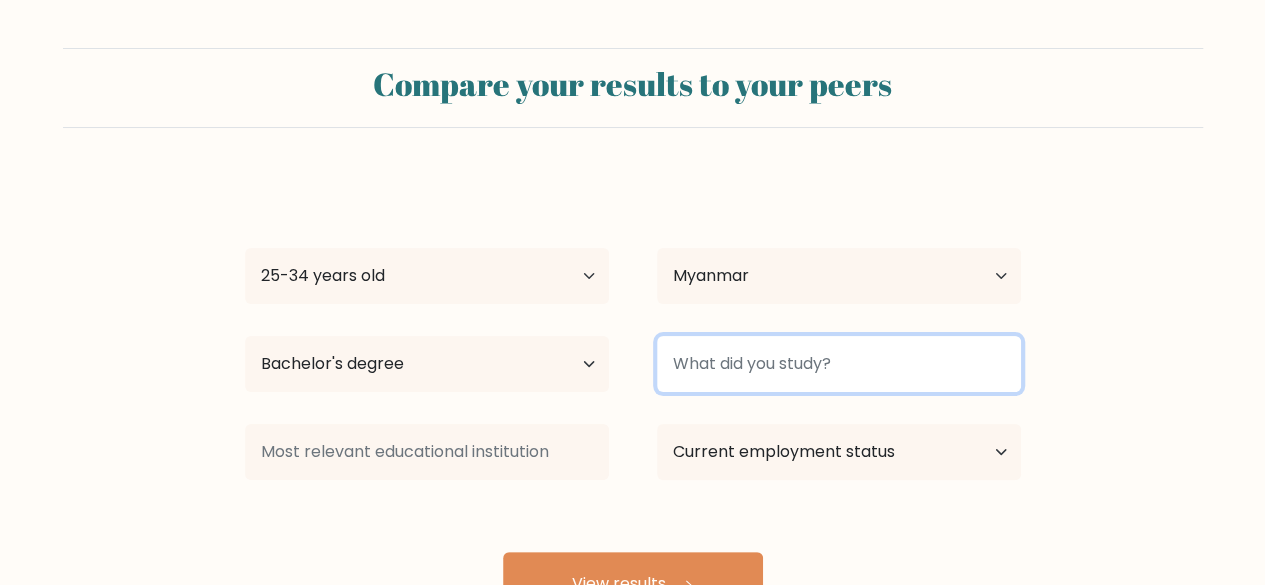 click at bounding box center [839, 364] 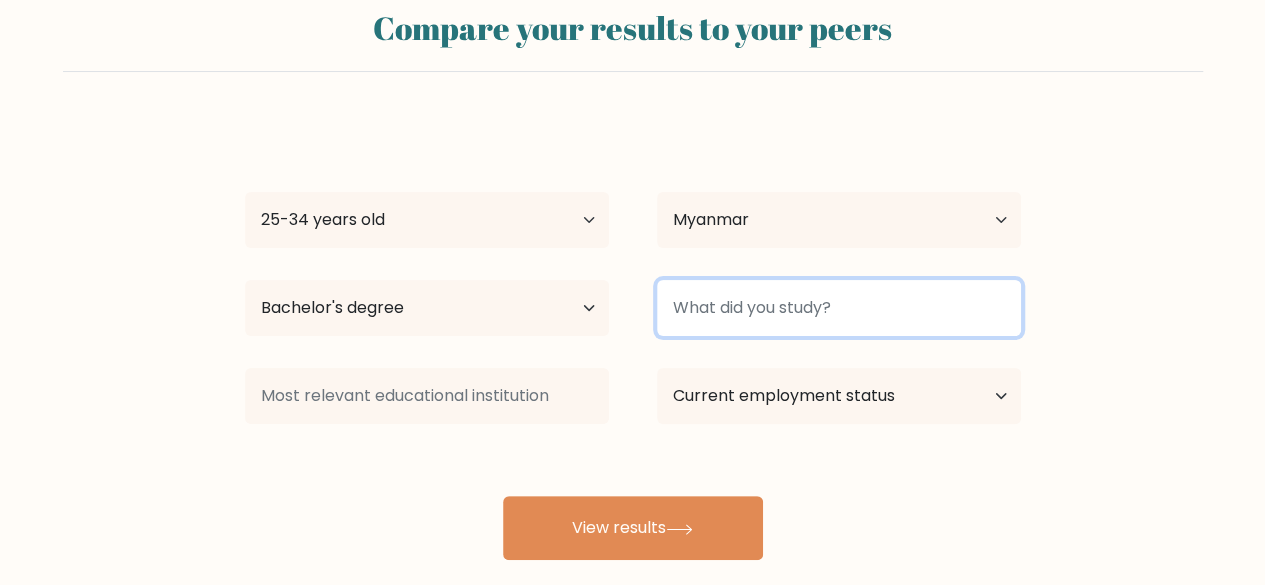 scroll, scrollTop: 100, scrollLeft: 0, axis: vertical 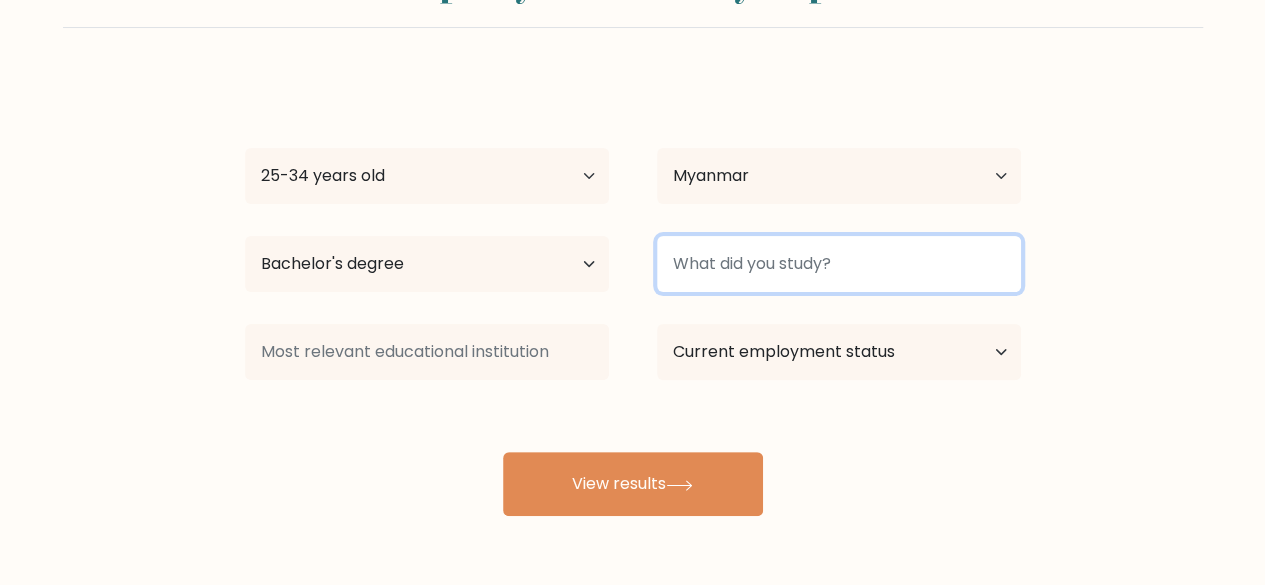 click at bounding box center (839, 264) 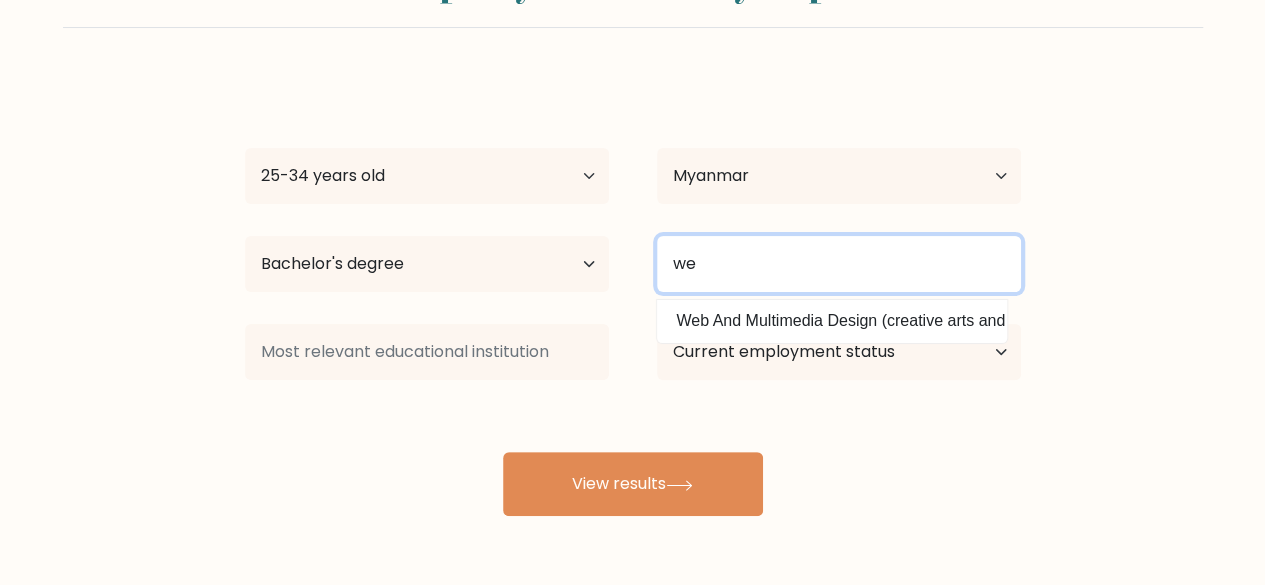 type on "w" 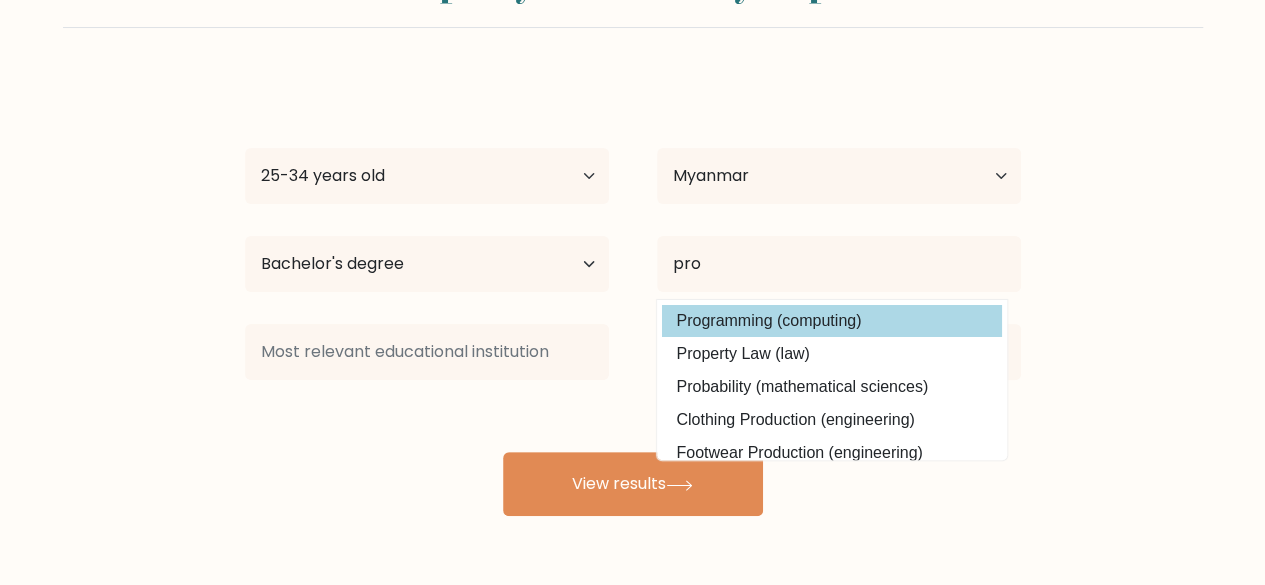 click on "Programming (computing)" at bounding box center [832, 321] 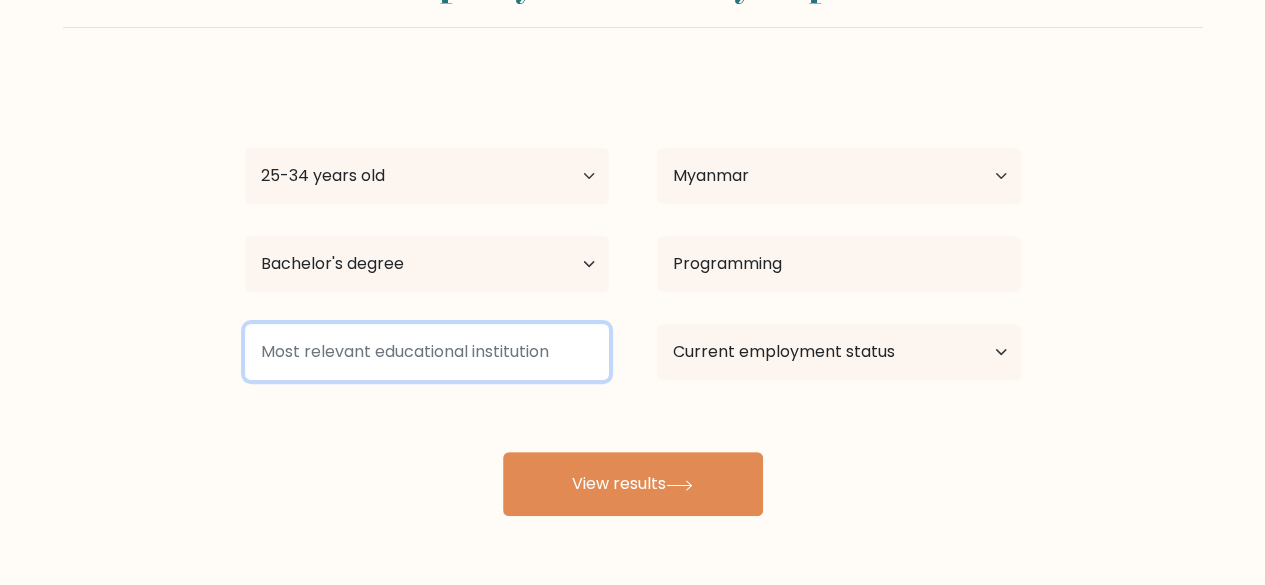 click at bounding box center (427, 352) 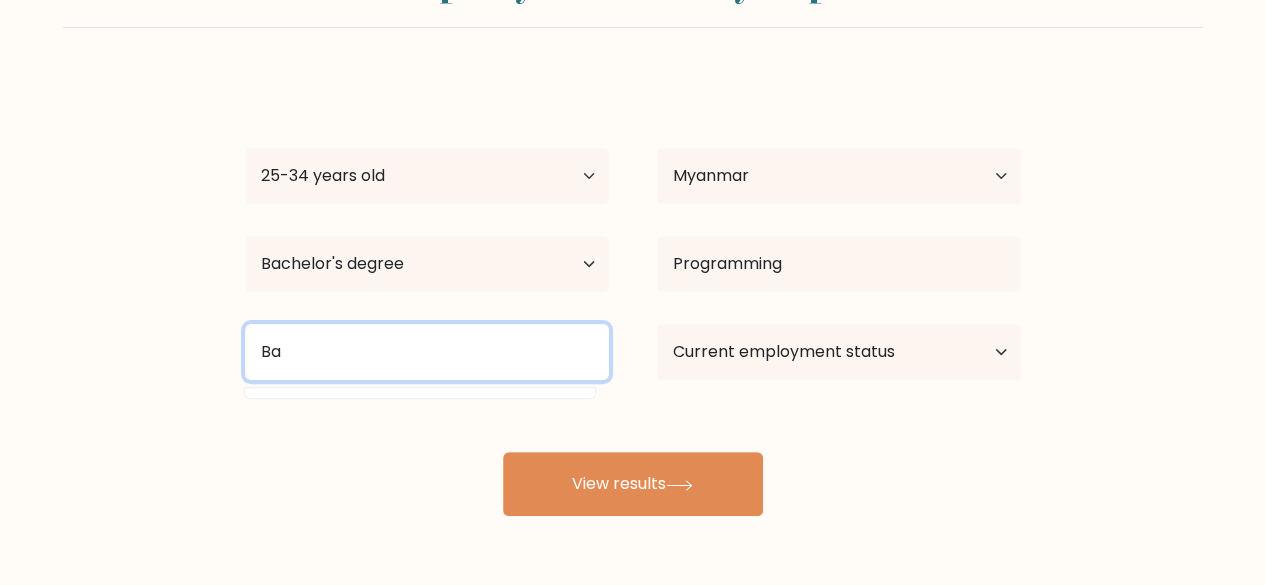 type on "B" 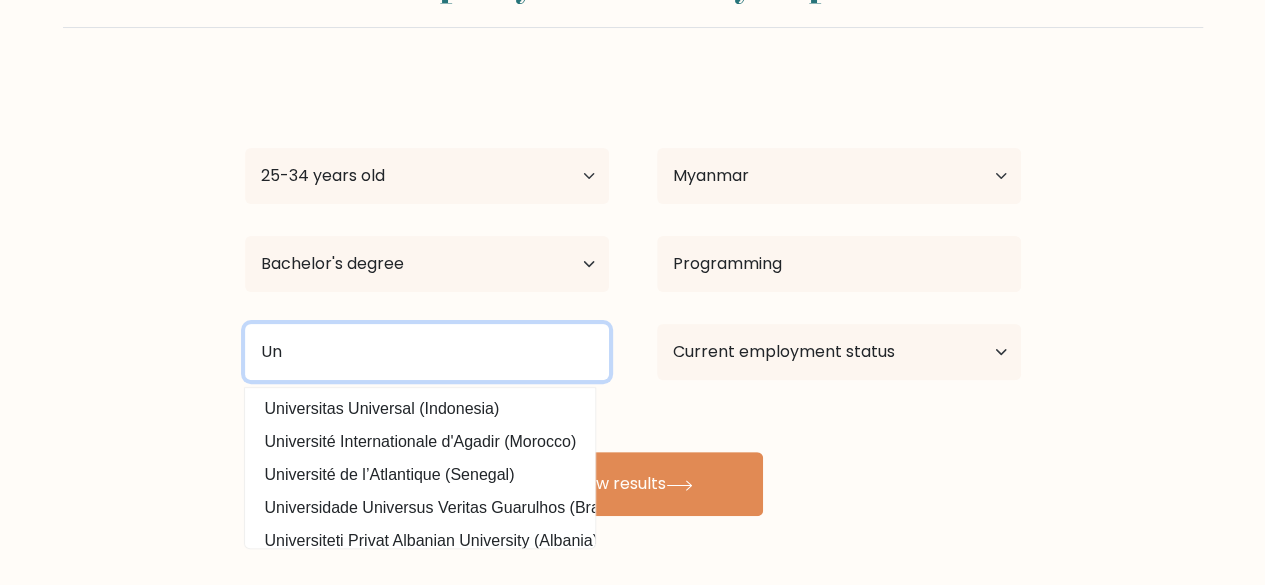 type on "U" 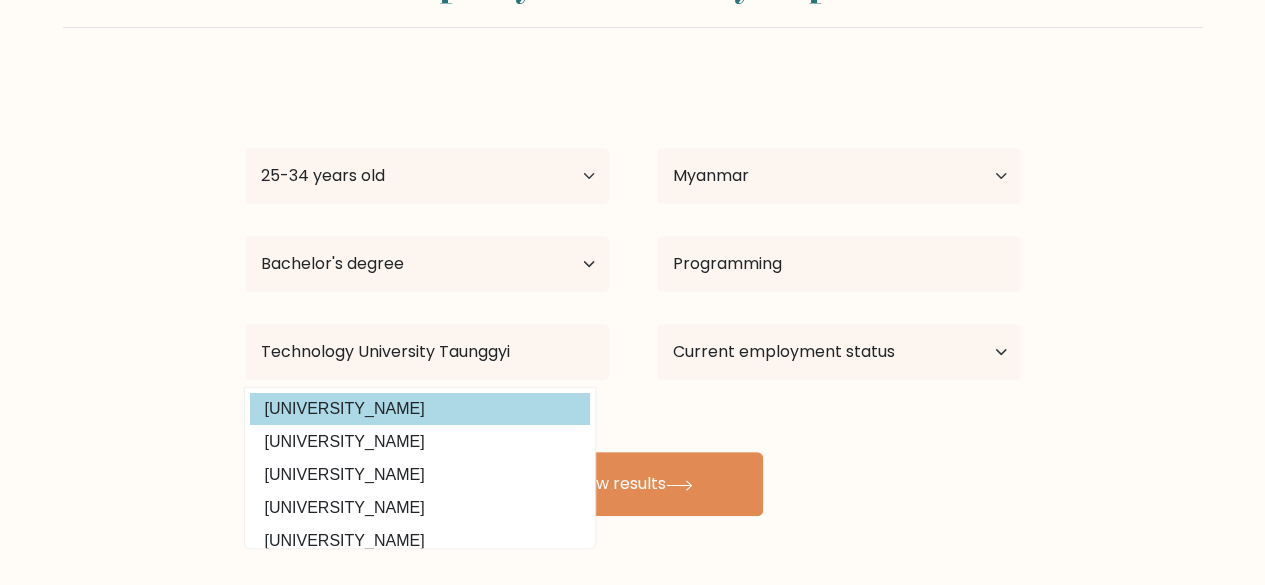 click on "Technological University, Taunggyi (Myanmar)" at bounding box center [420, 409] 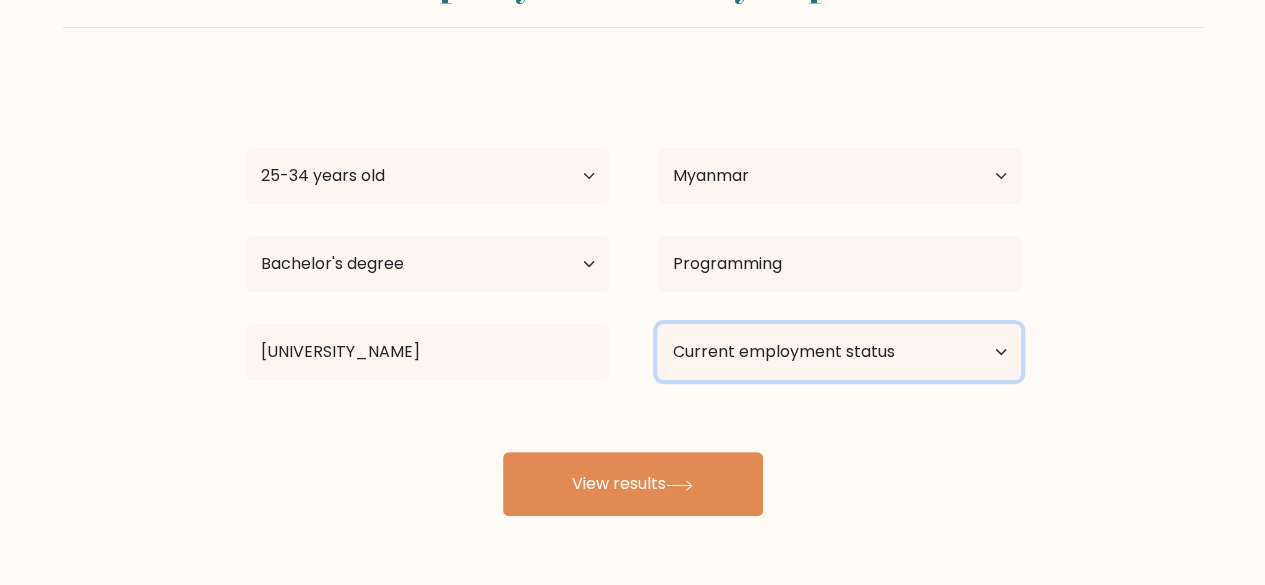 click on "Current employment status
Employed
Student
Retired
Other / prefer not to answer" at bounding box center [839, 352] 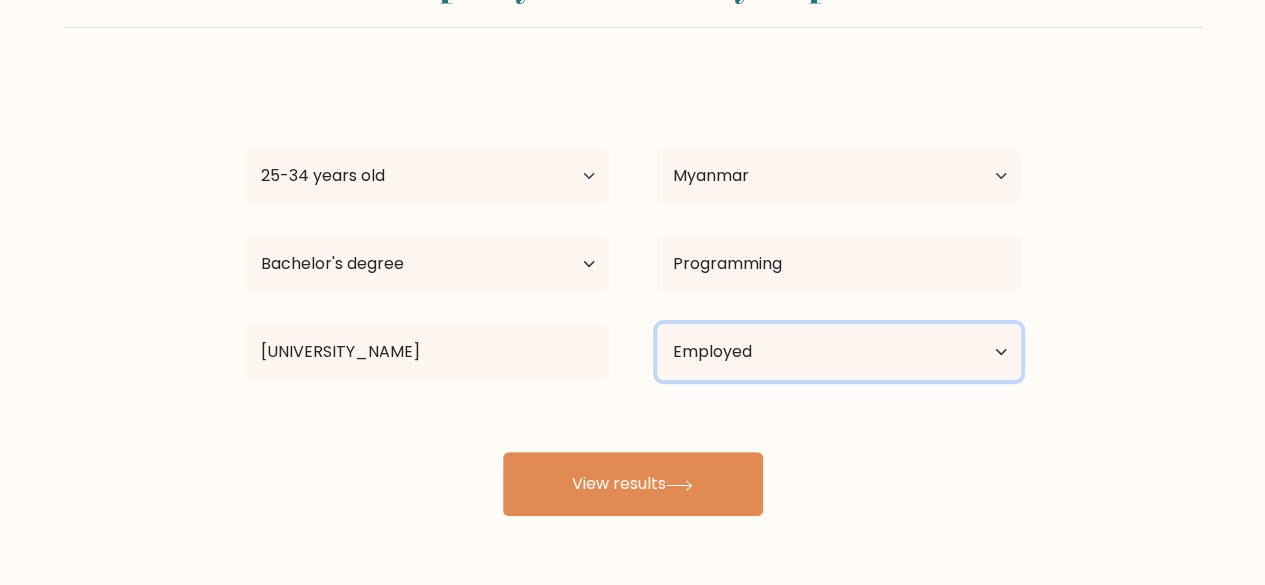 click on "Current employment status
Employed
Student
Retired
Other / prefer not to answer" at bounding box center [839, 352] 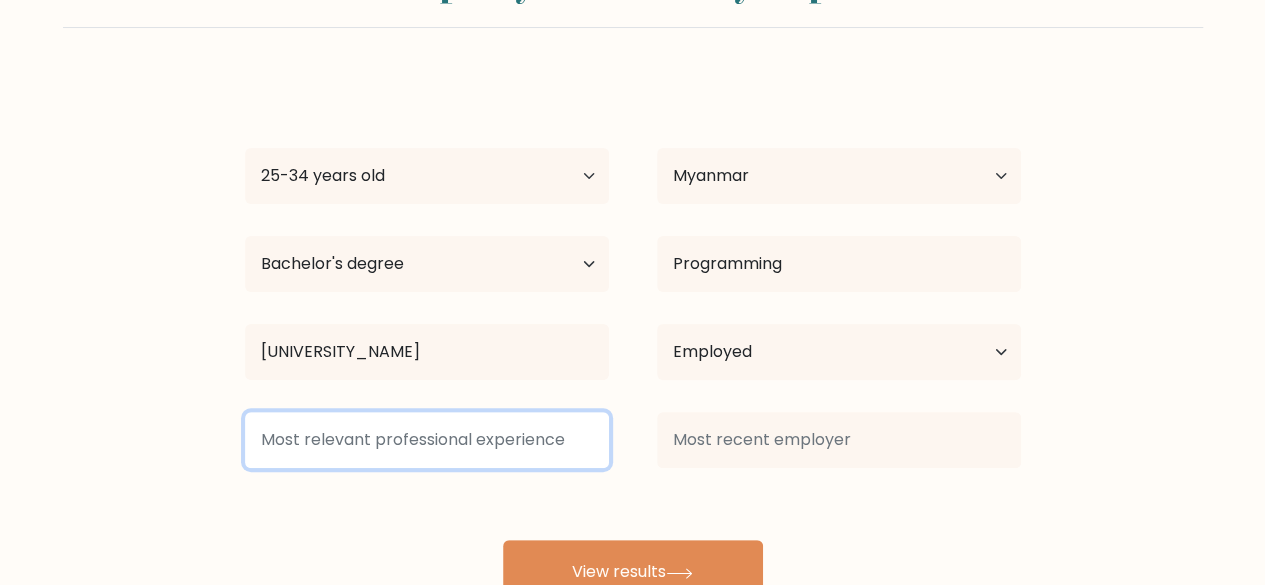 click at bounding box center (427, 440) 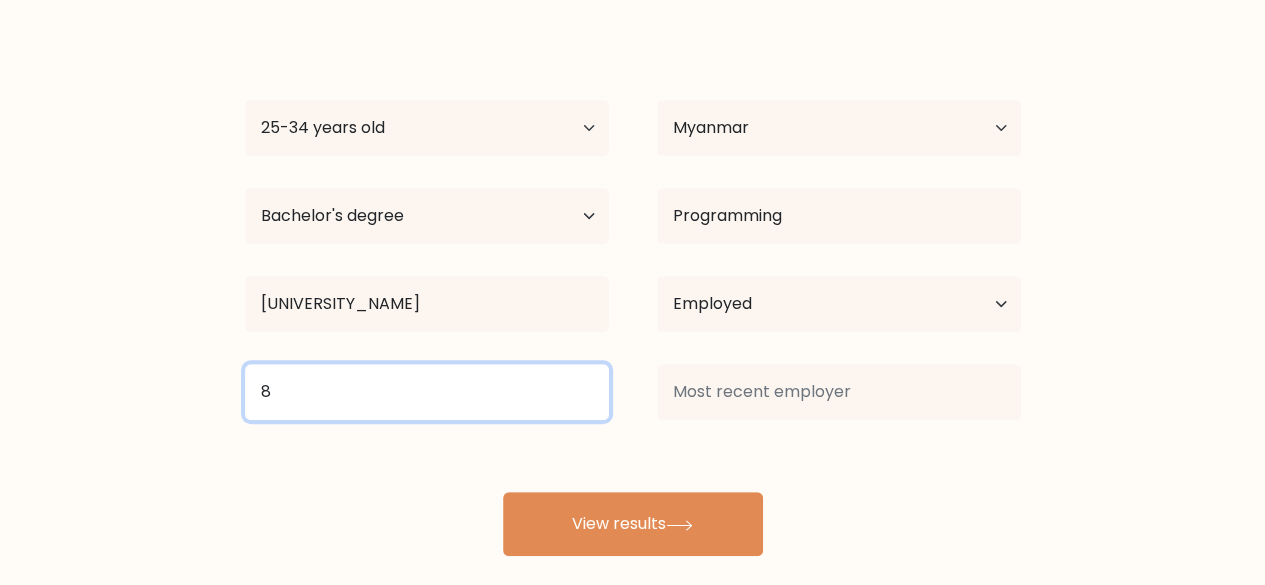 scroll, scrollTop: 172, scrollLeft: 0, axis: vertical 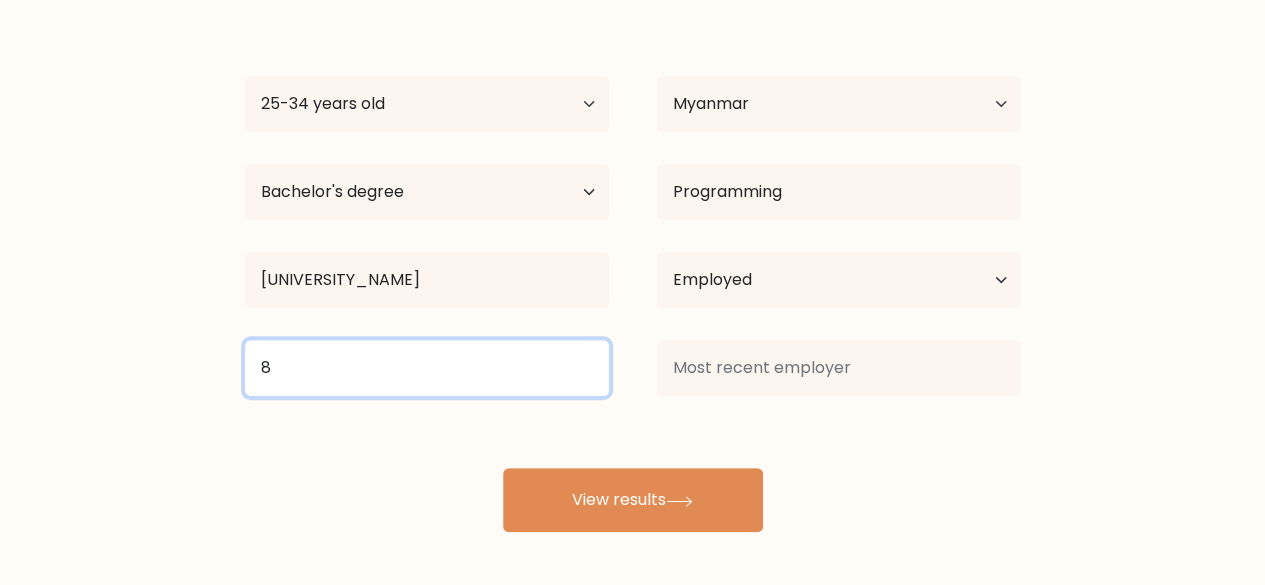 type on "8" 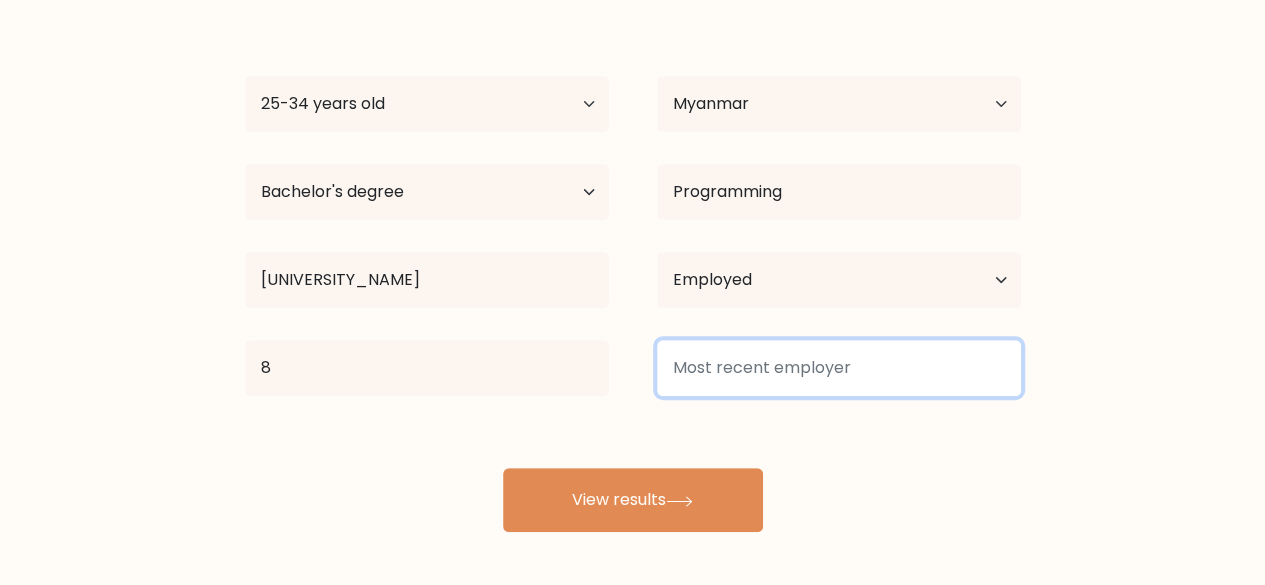 click at bounding box center (839, 368) 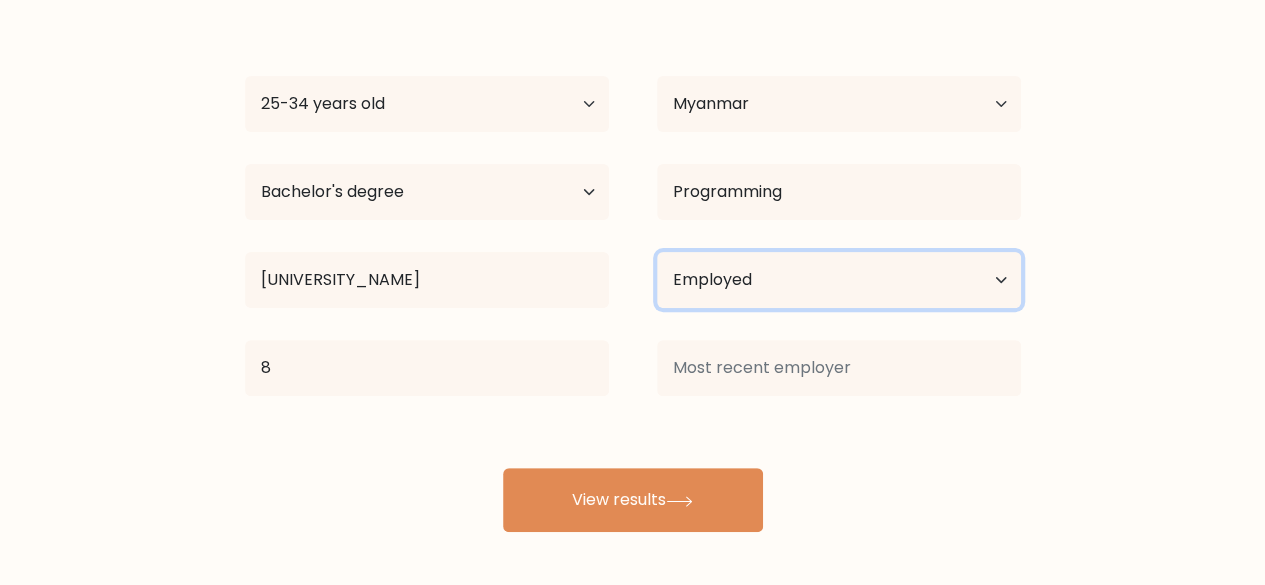 click on "Current employment status
Employed
Student
Retired
Other / prefer not to answer" at bounding box center (839, 280) 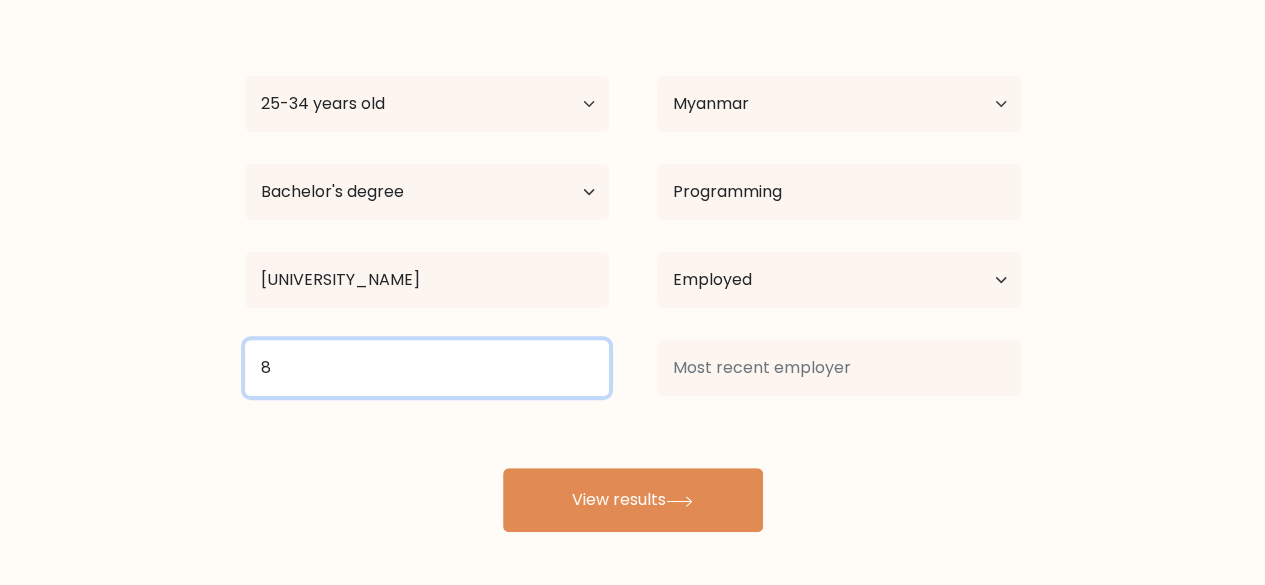 drag, startPoint x: 527, startPoint y: 342, endPoint x: 550, endPoint y: 347, distance: 23.537205 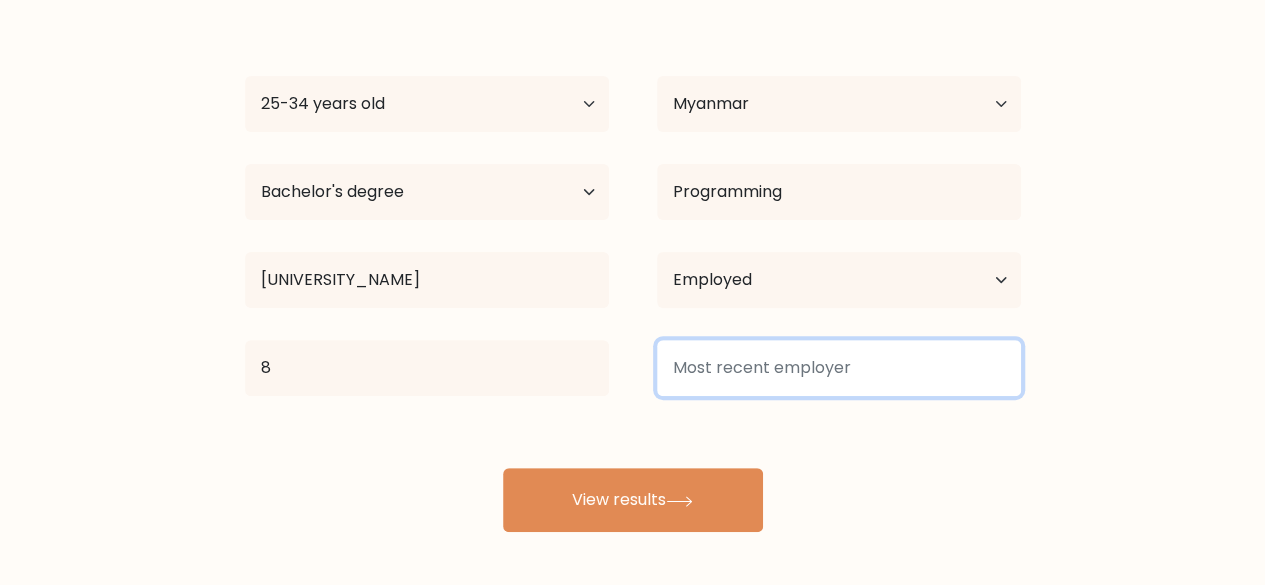 click at bounding box center (839, 368) 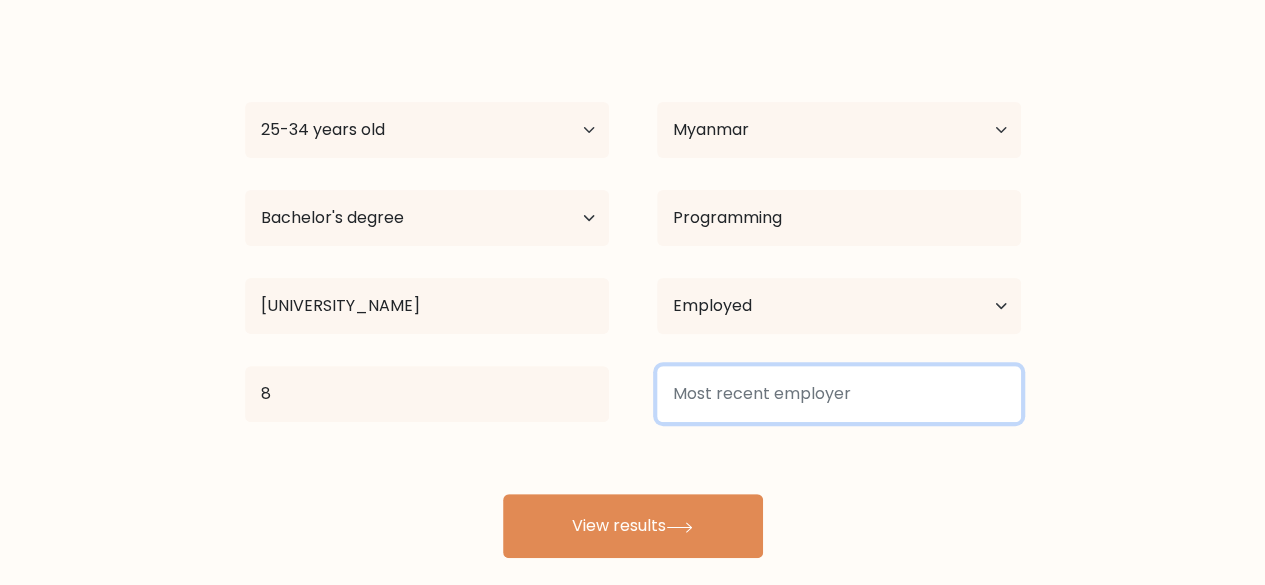 scroll, scrollTop: 172, scrollLeft: 0, axis: vertical 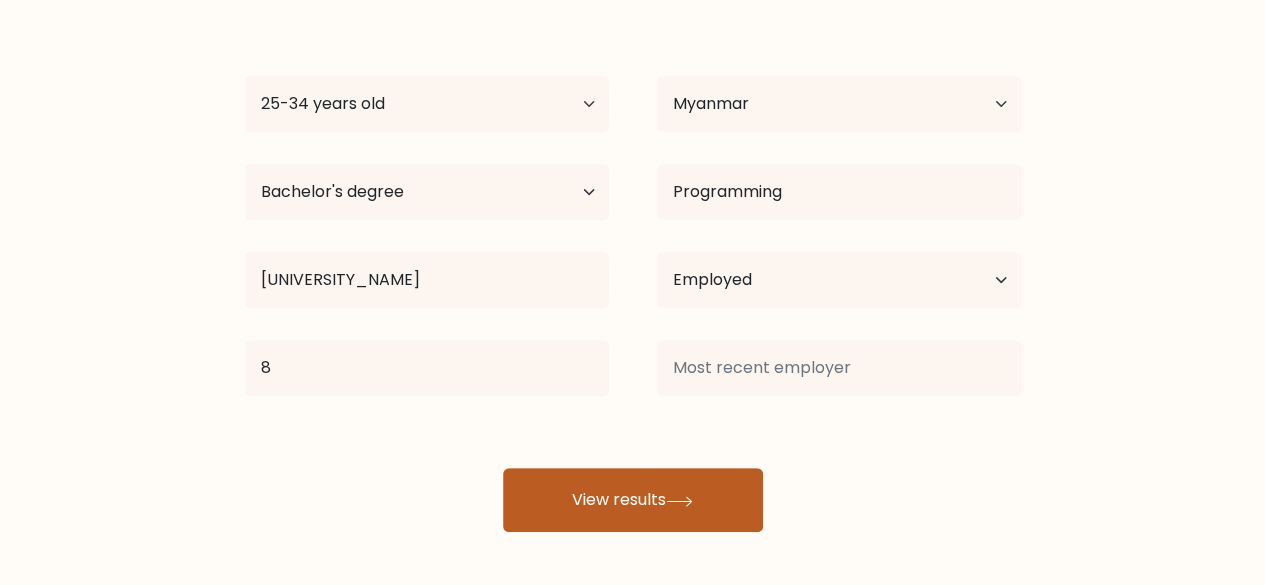 click on "View results" at bounding box center (633, 500) 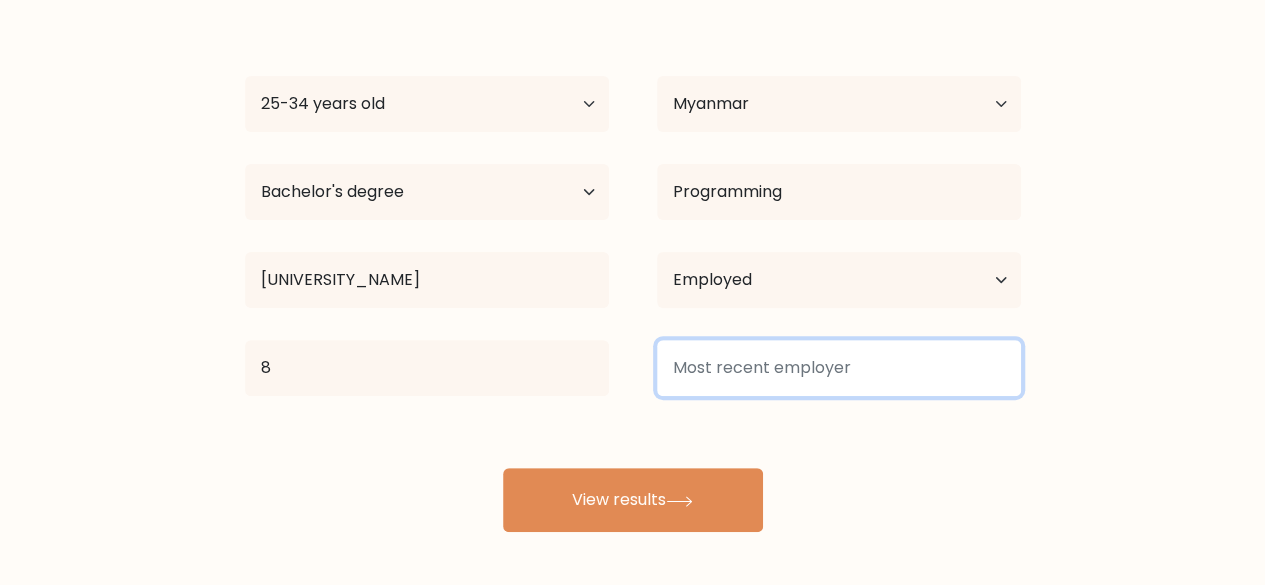 click at bounding box center (839, 368) 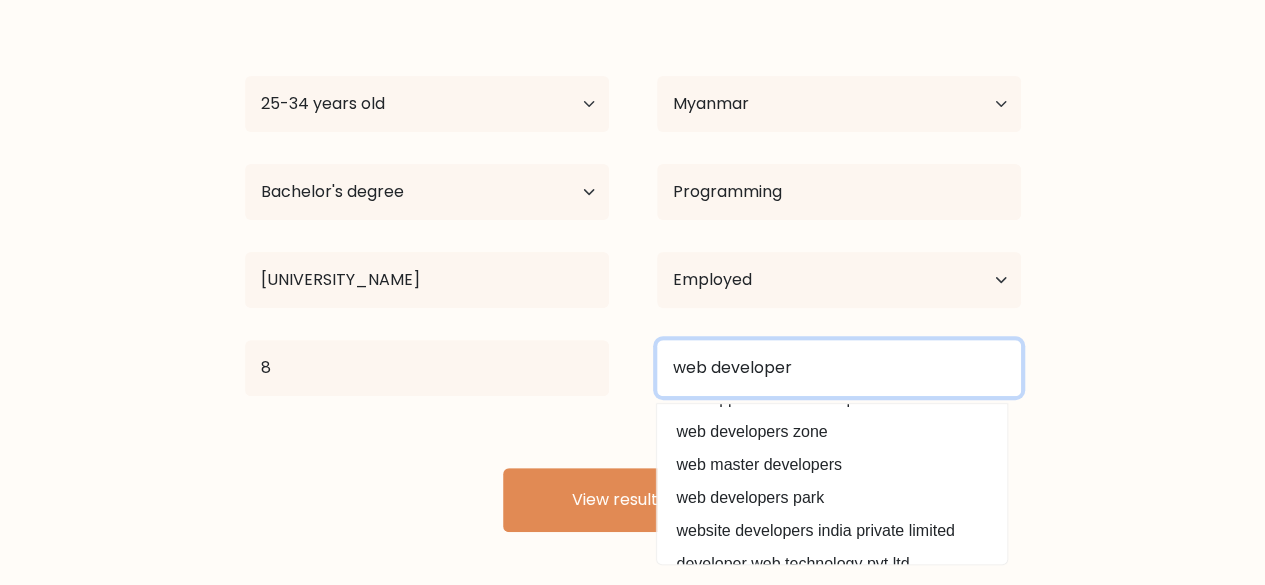 scroll, scrollTop: 180, scrollLeft: 0, axis: vertical 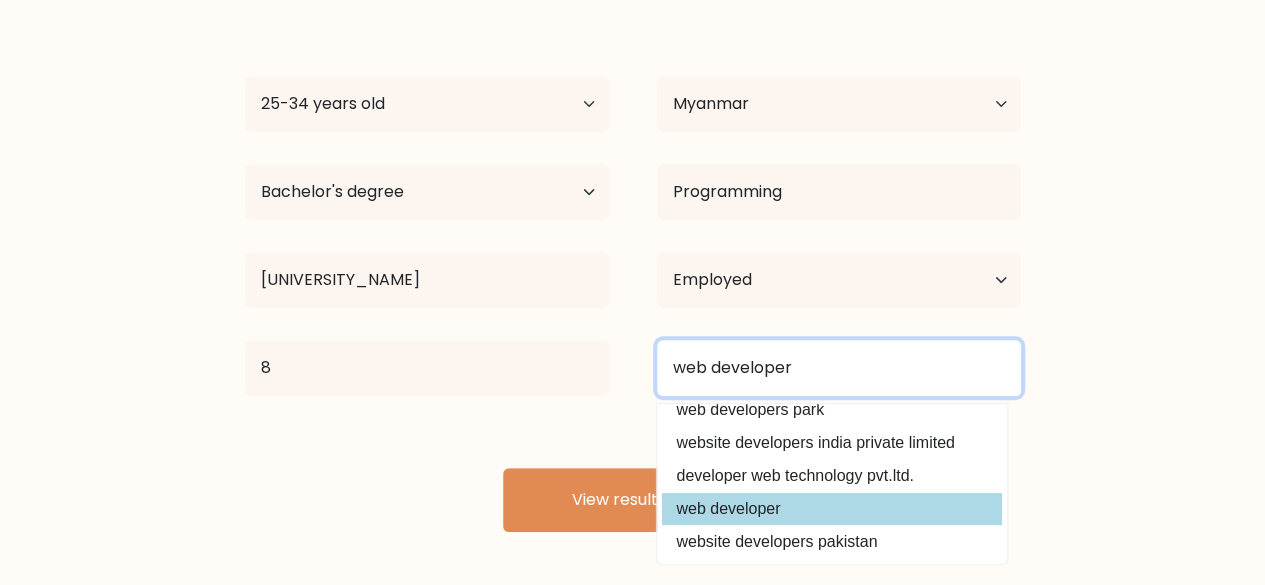 type on "web developer" 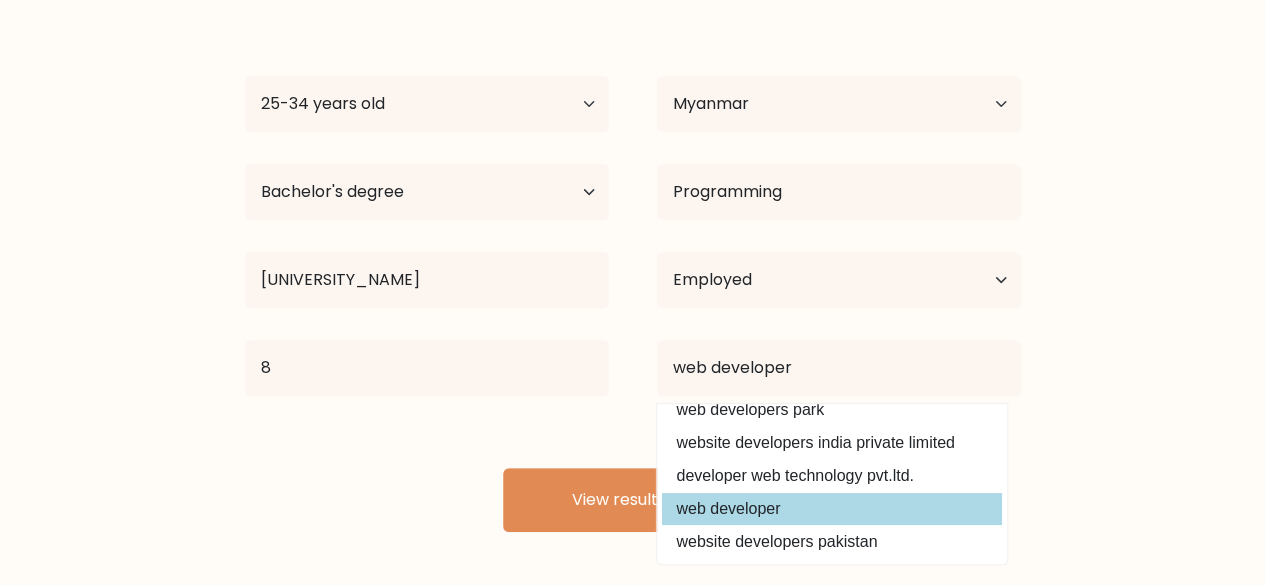 click on "web developer" at bounding box center [832, 509] 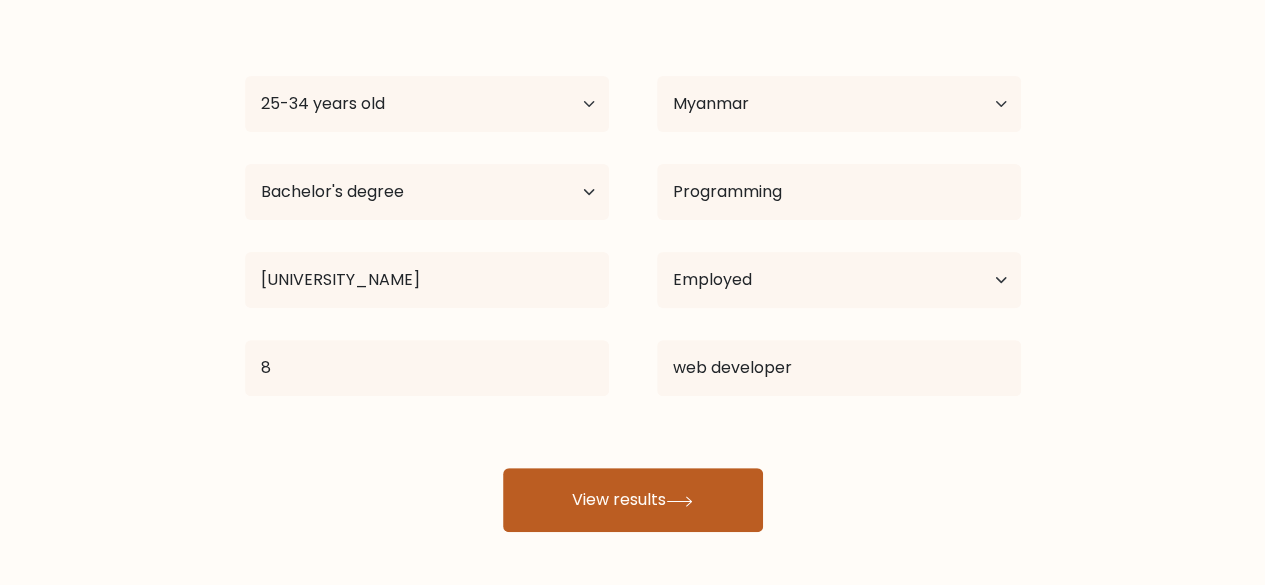 click on "View results" at bounding box center [633, 500] 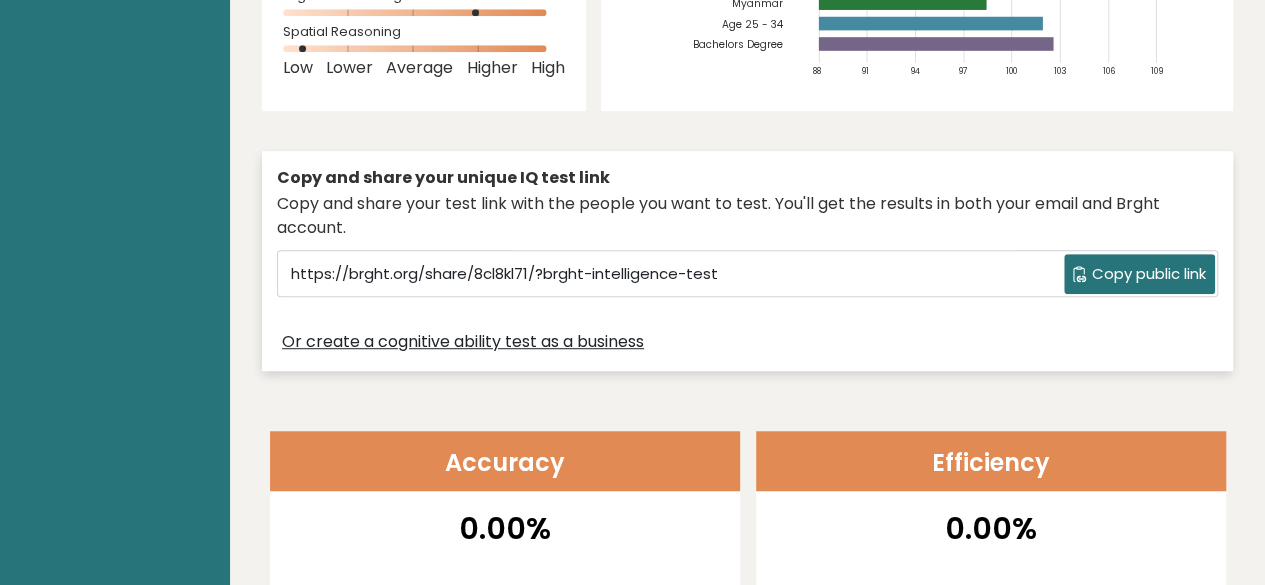 scroll, scrollTop: 400, scrollLeft: 0, axis: vertical 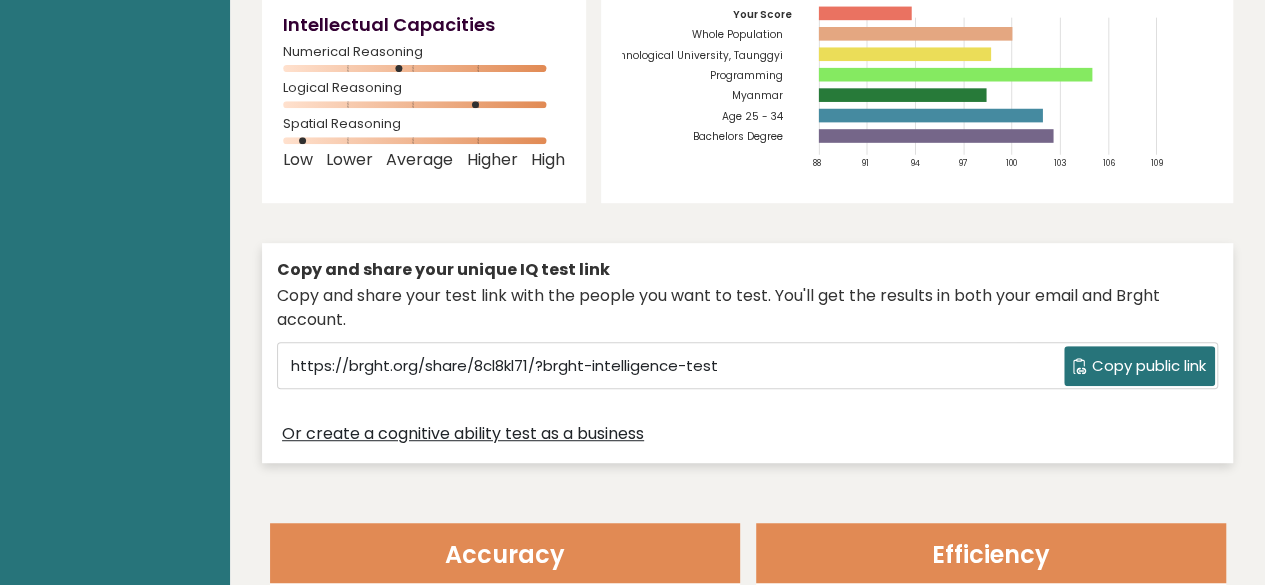 click on "Copy public link" at bounding box center (1149, 366) 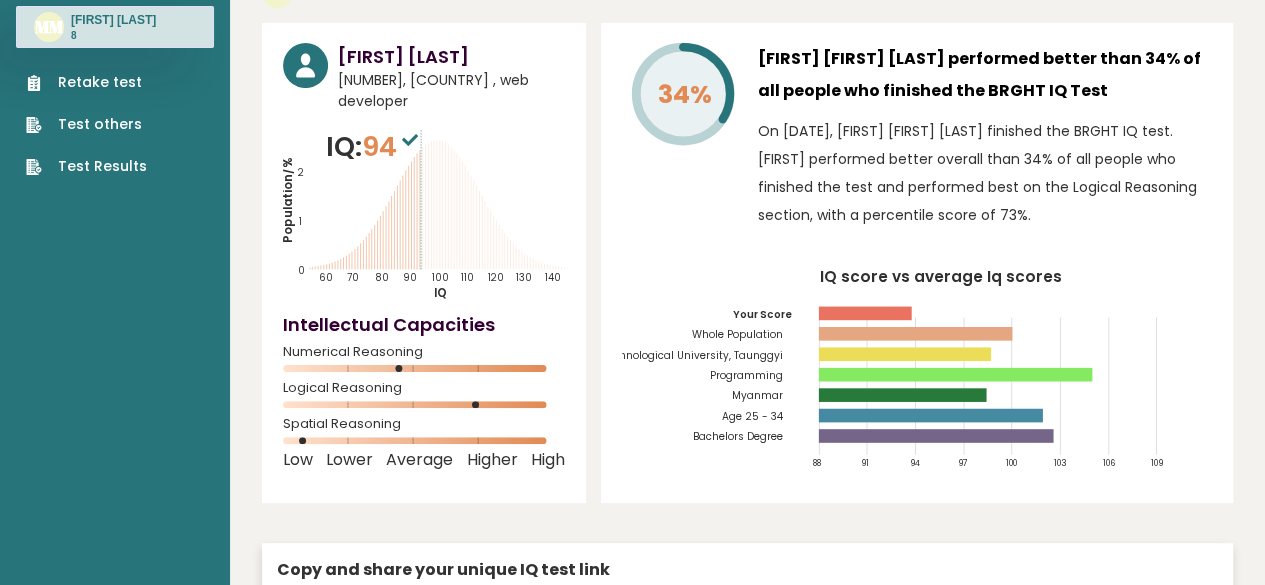 scroll, scrollTop: 0, scrollLeft: 0, axis: both 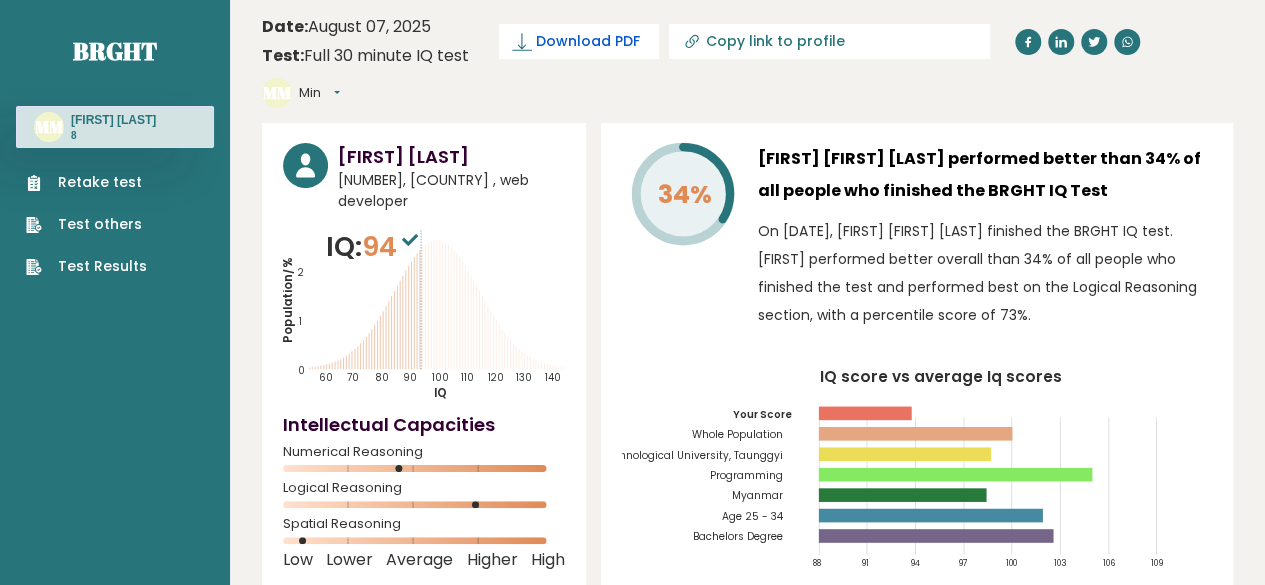 click on "Download PDF" at bounding box center (588, 41) 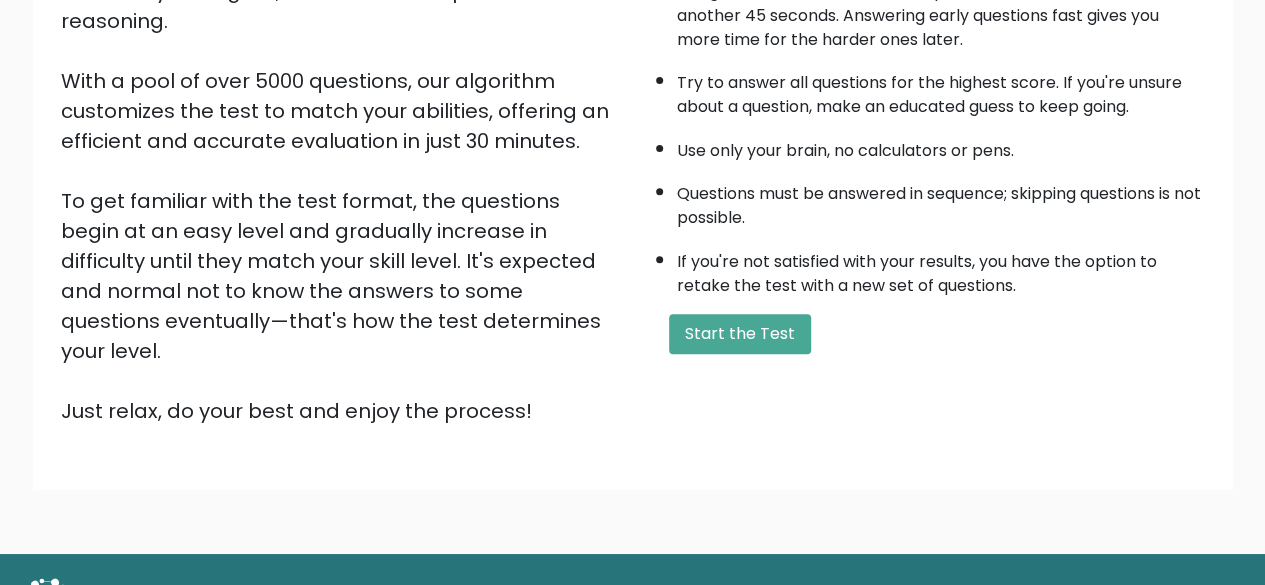 scroll, scrollTop: 330, scrollLeft: 0, axis: vertical 